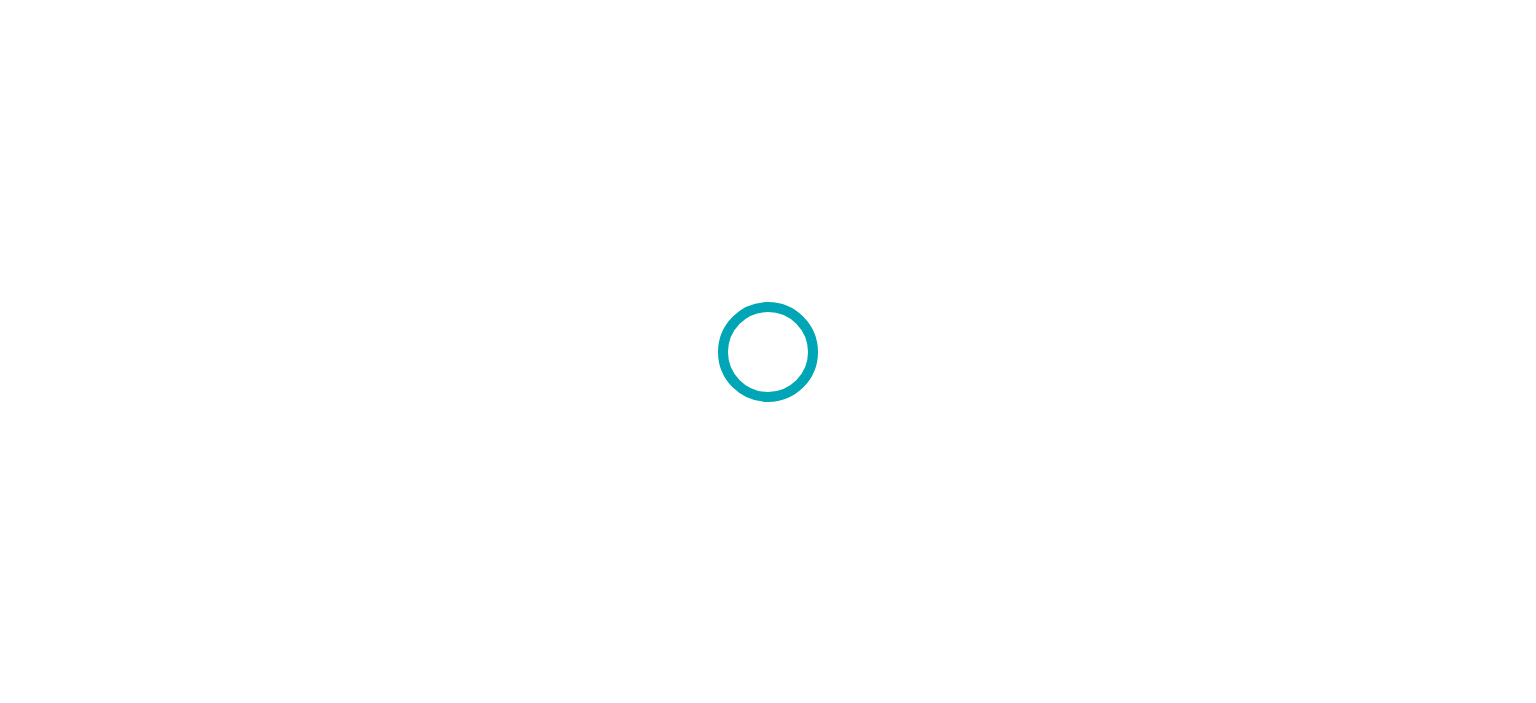 scroll, scrollTop: 0, scrollLeft: 0, axis: both 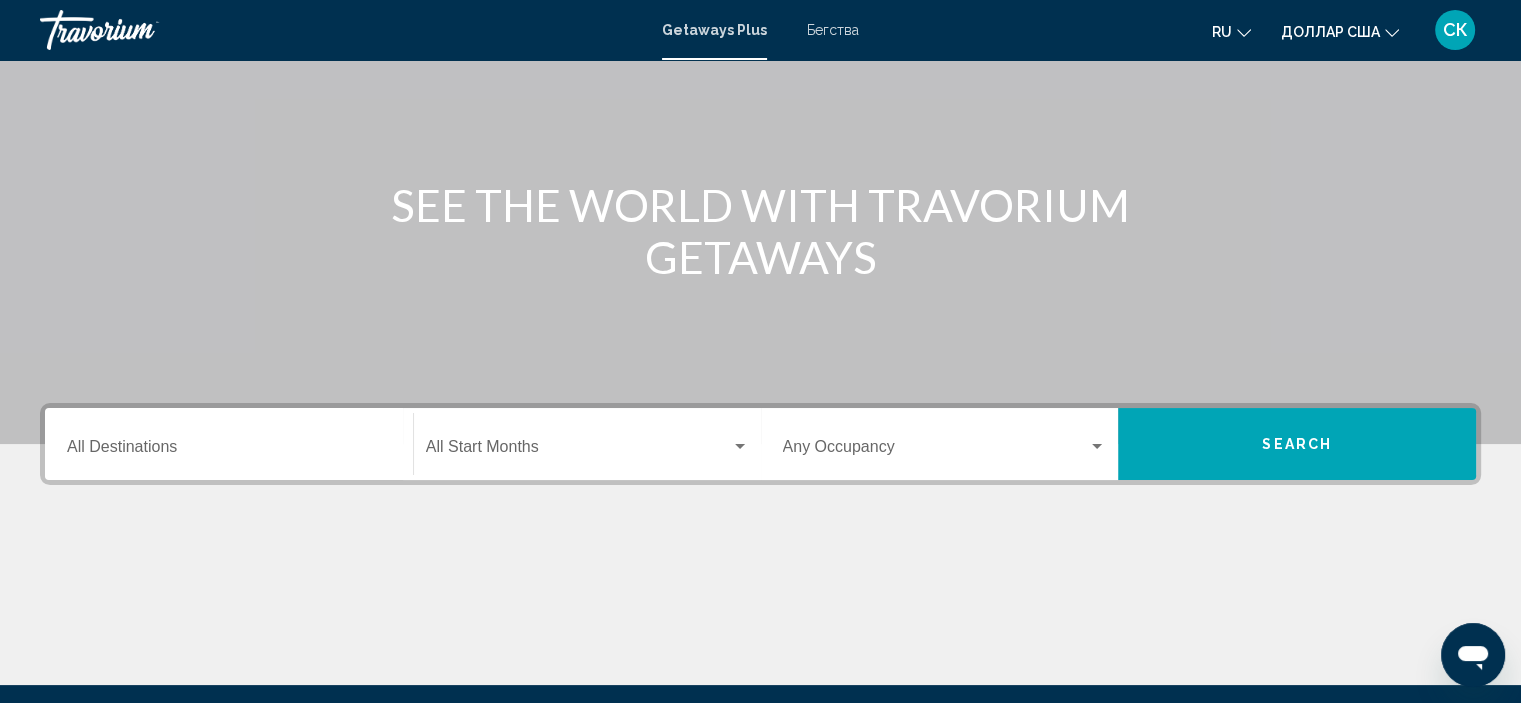 click on "Destination All Destinations" at bounding box center [229, 444] 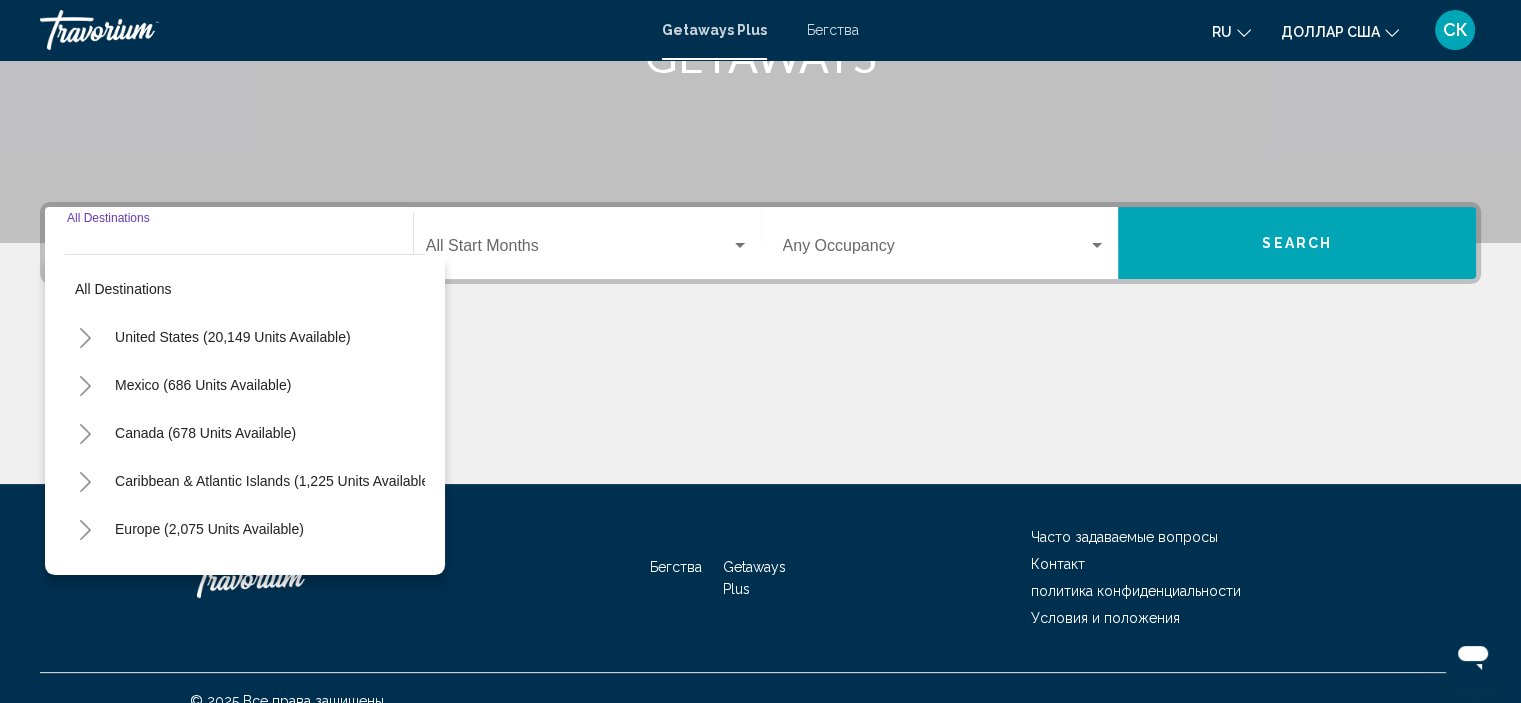 scroll, scrollTop: 382, scrollLeft: 0, axis: vertical 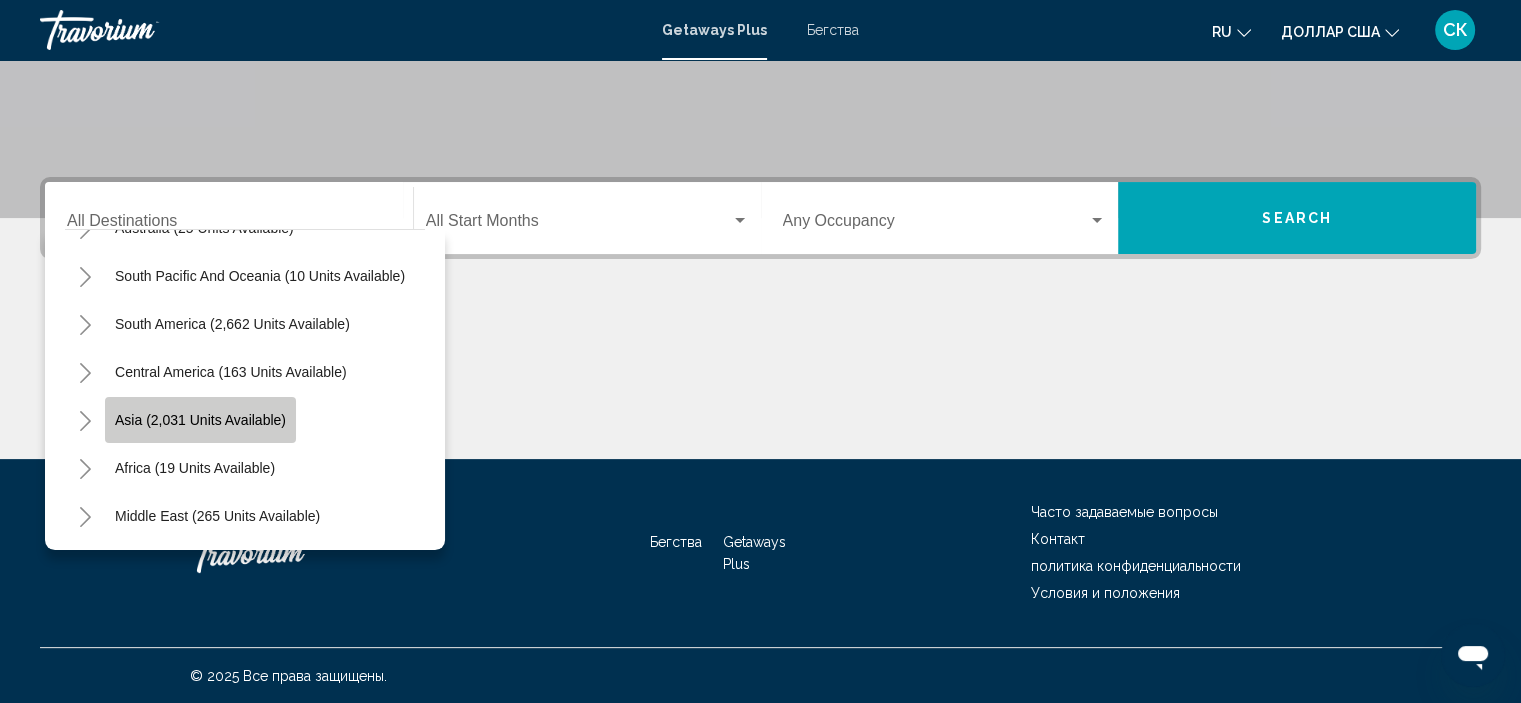 click on "Asia (2,031 units available)" 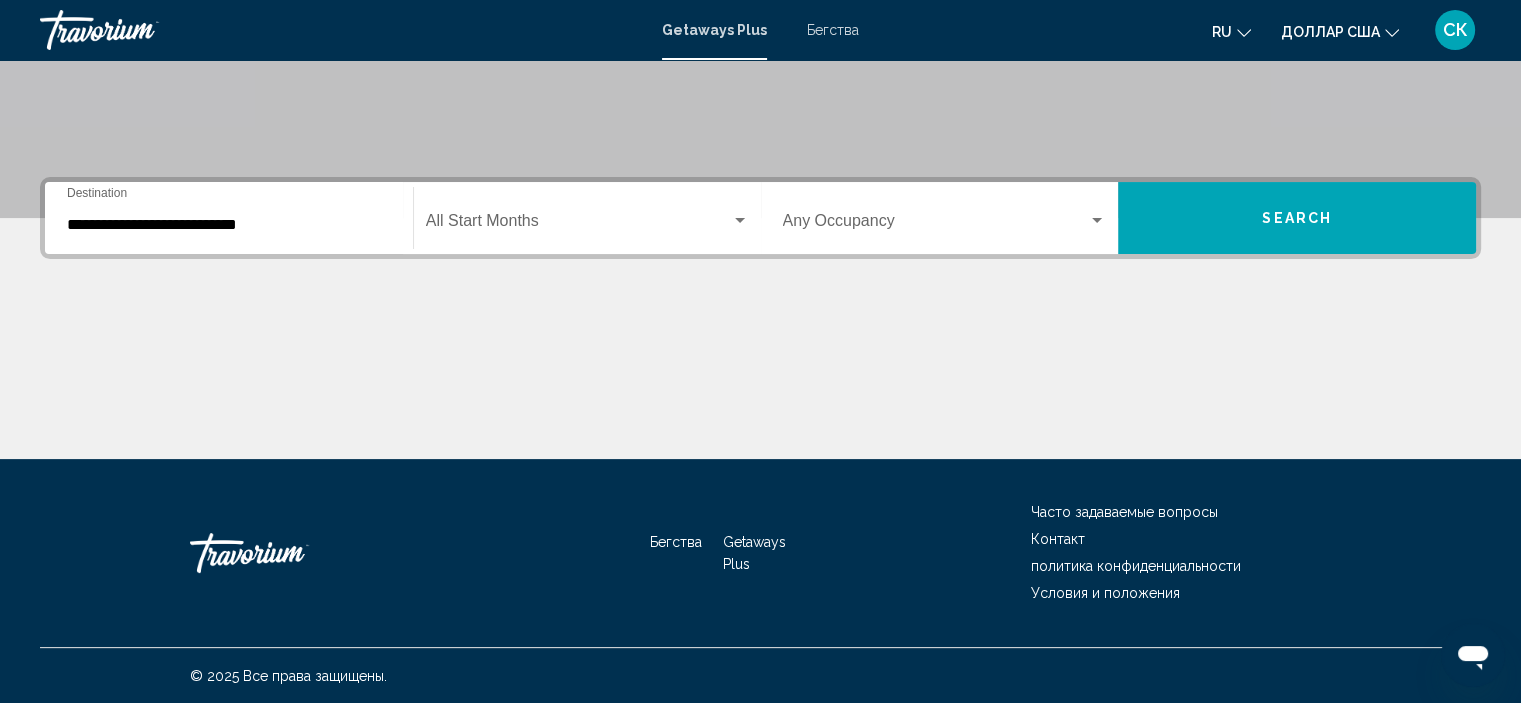 click on "Start Month All Start Months" 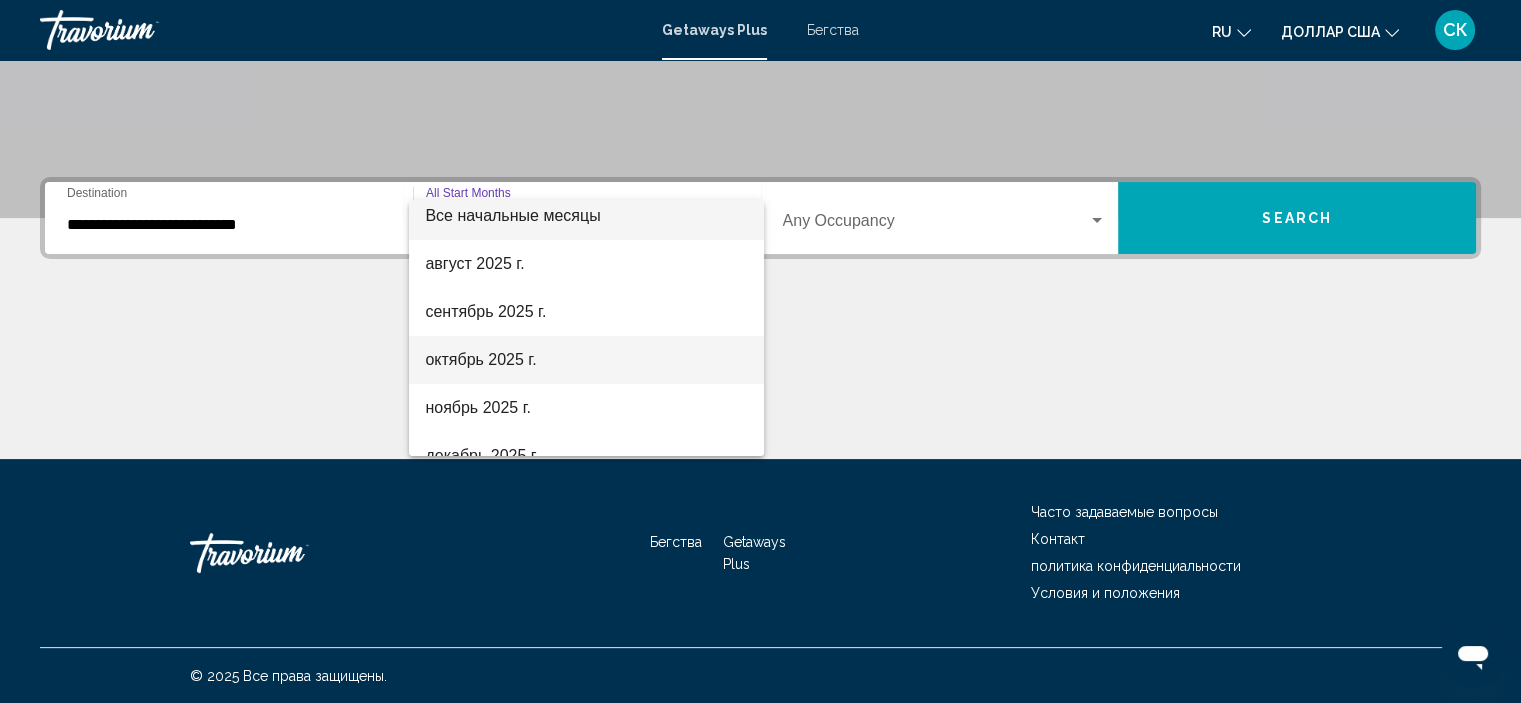 scroll, scrollTop: 15, scrollLeft: 0, axis: vertical 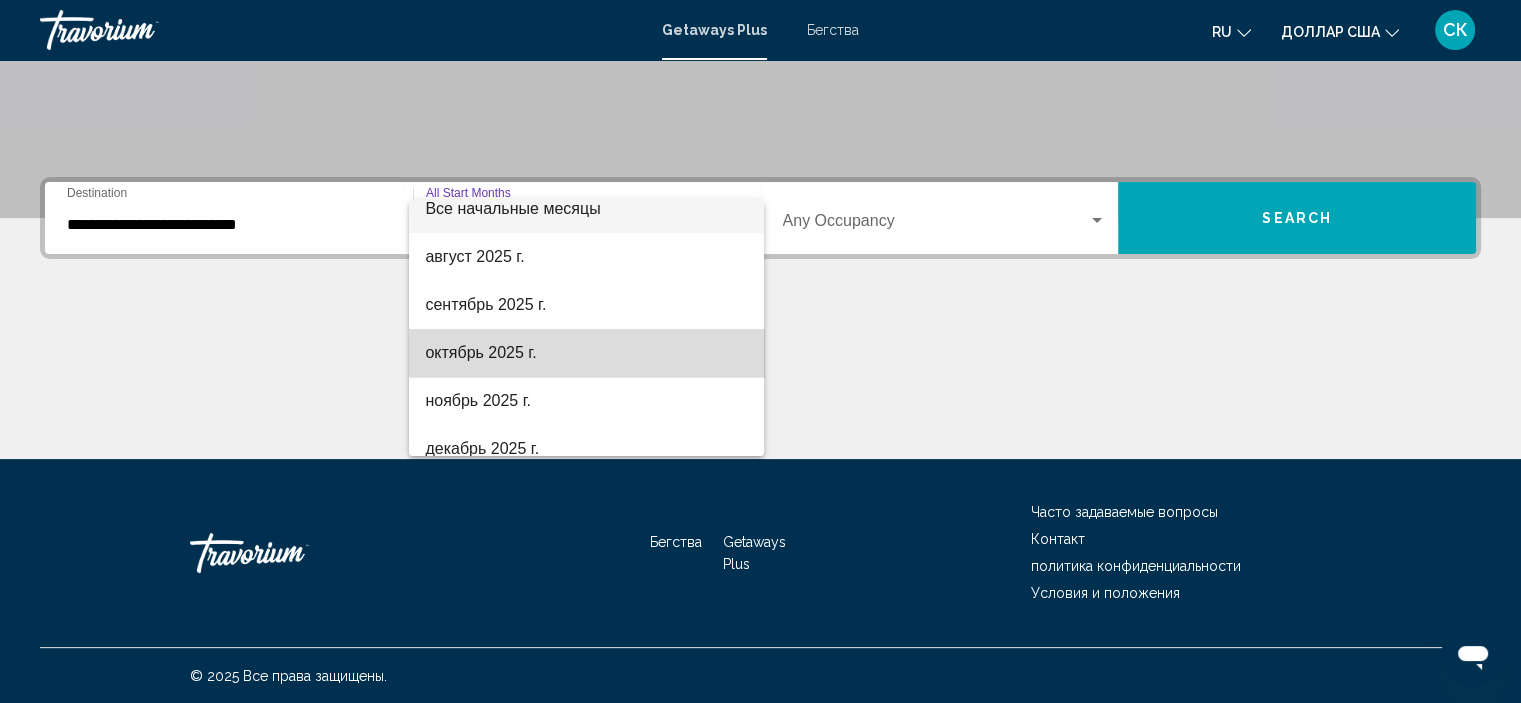 click on "октябрь 2025 г." at bounding box center [586, 353] 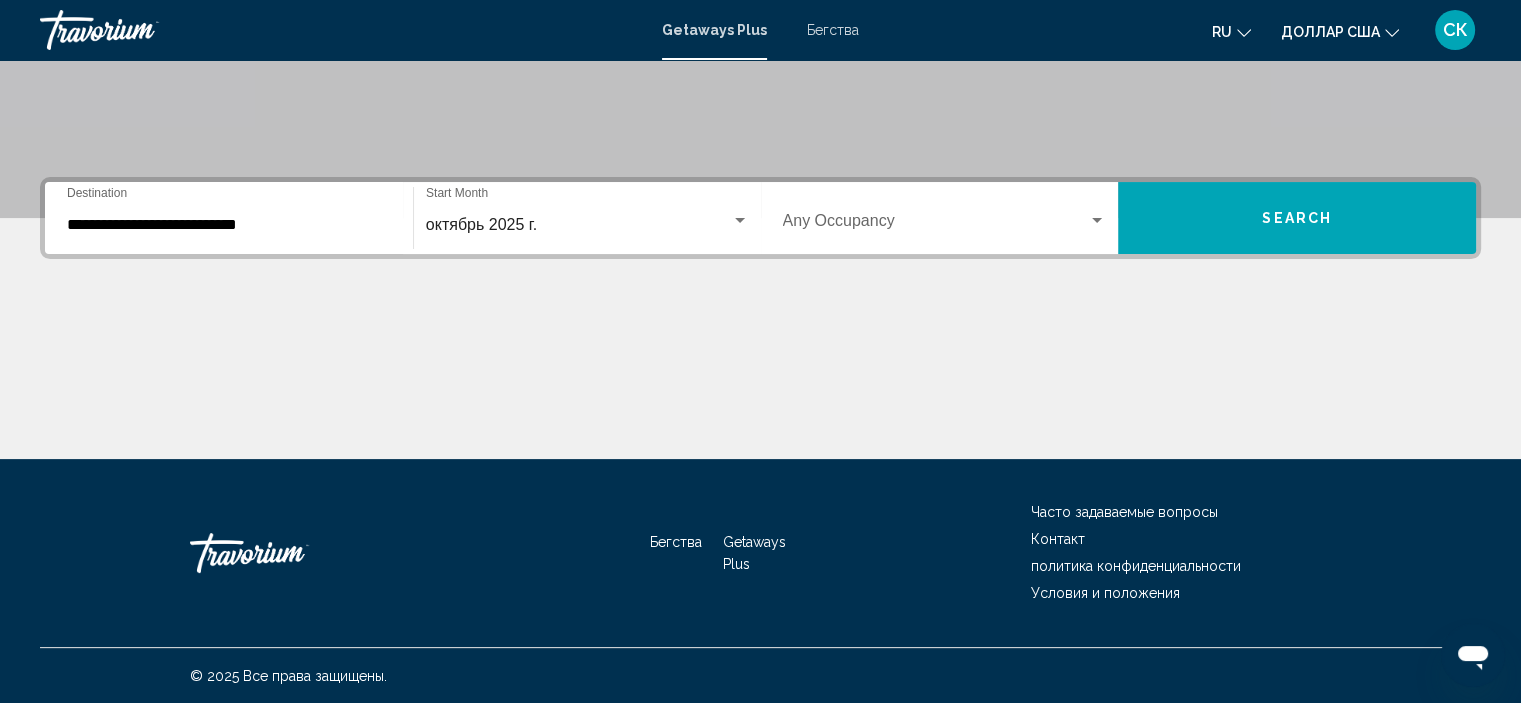 click on "Occupancy Any Occupancy" at bounding box center [945, 218] 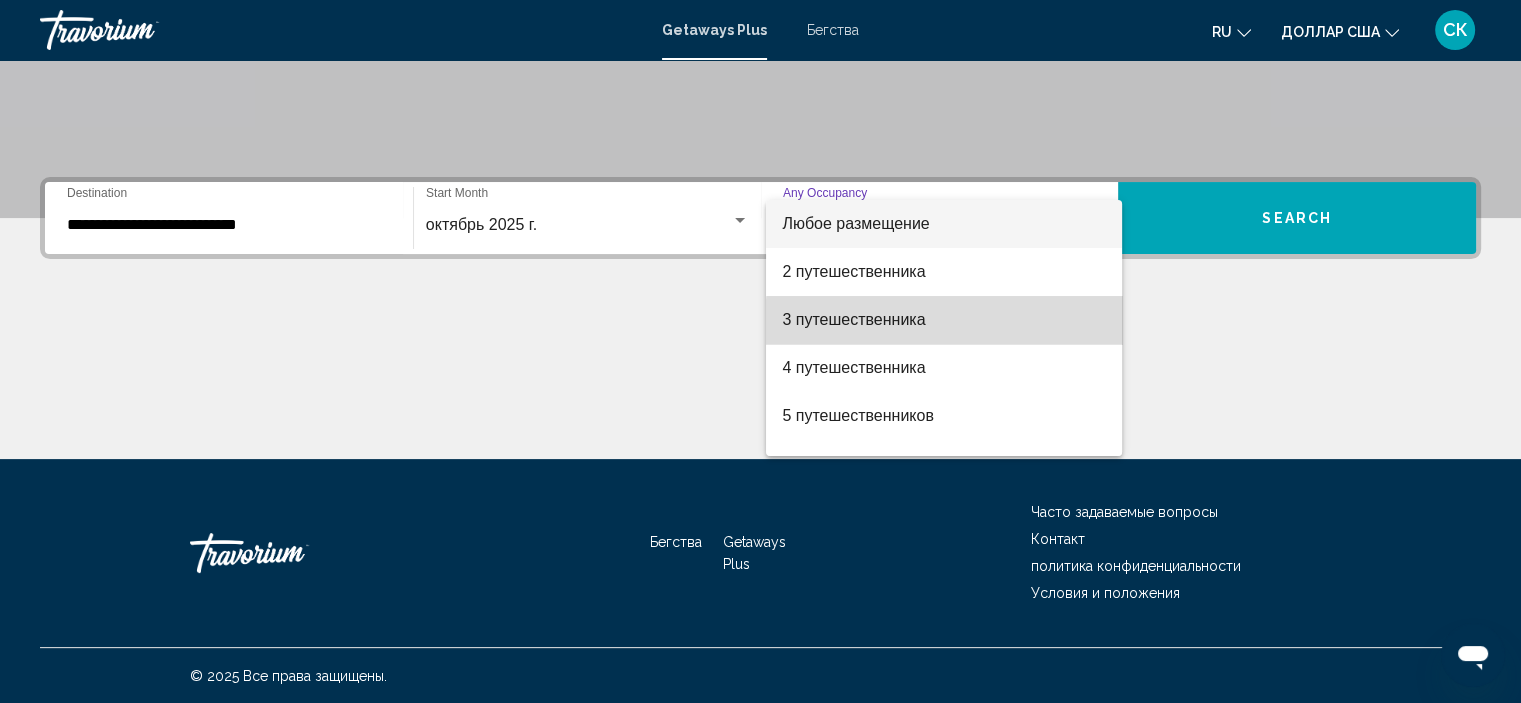 click on "3 путешественника" at bounding box center [944, 320] 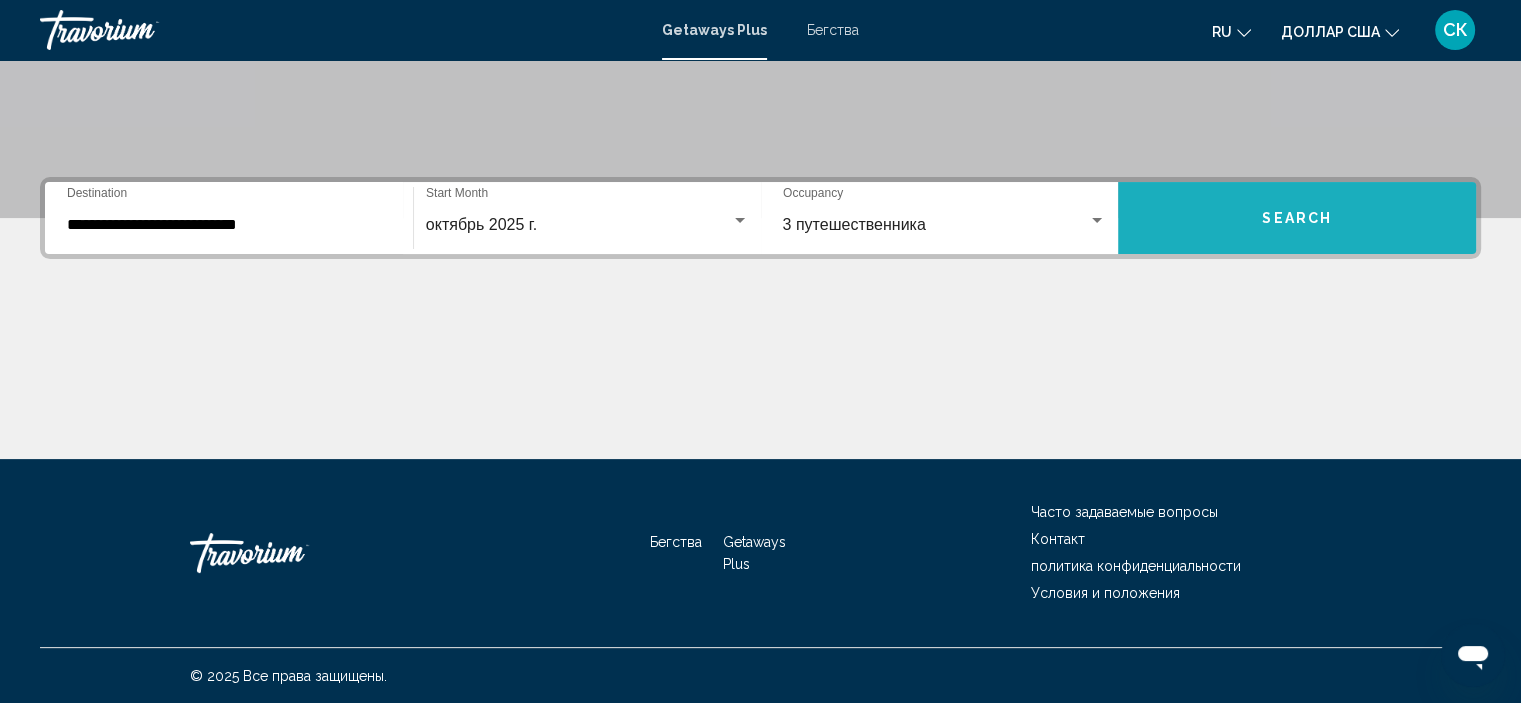 click on "Search" at bounding box center (1297, 219) 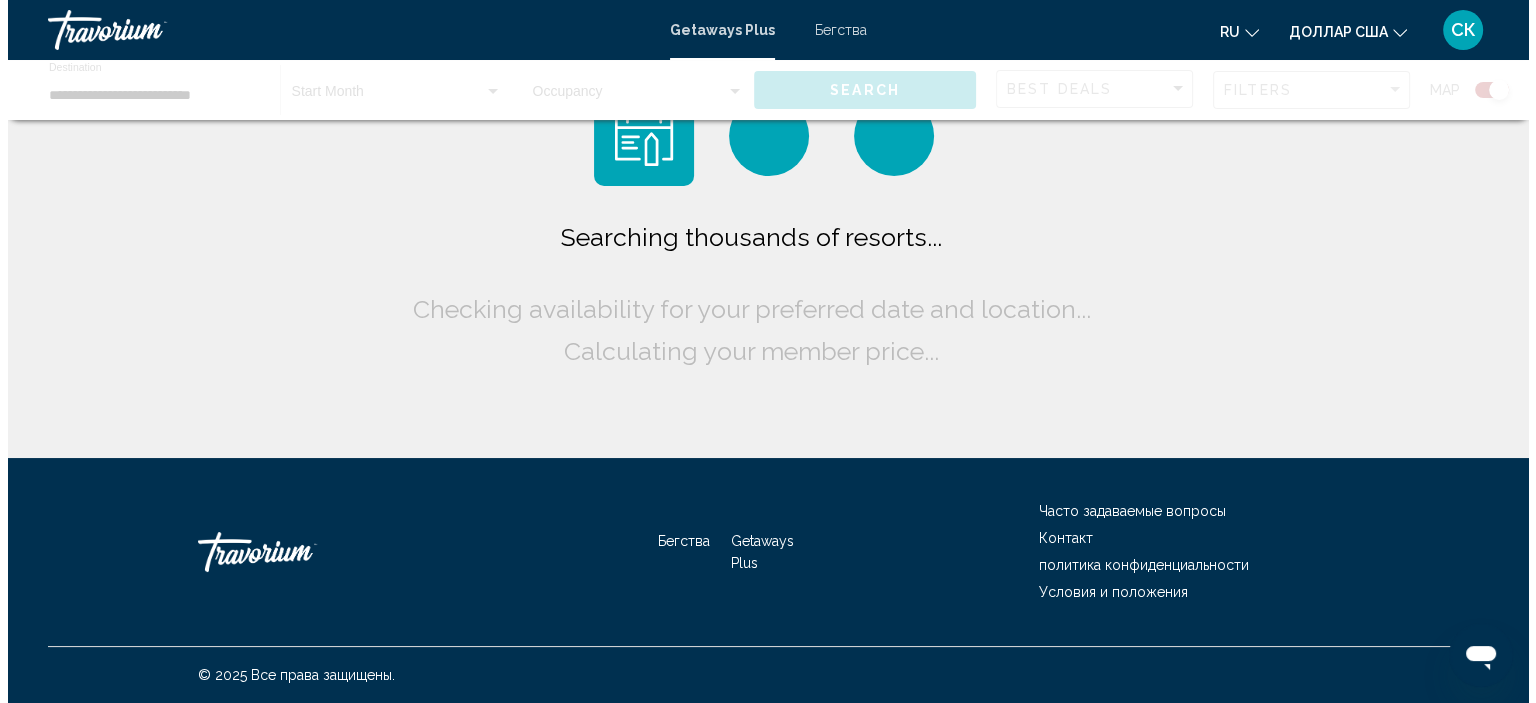 scroll, scrollTop: 0, scrollLeft: 0, axis: both 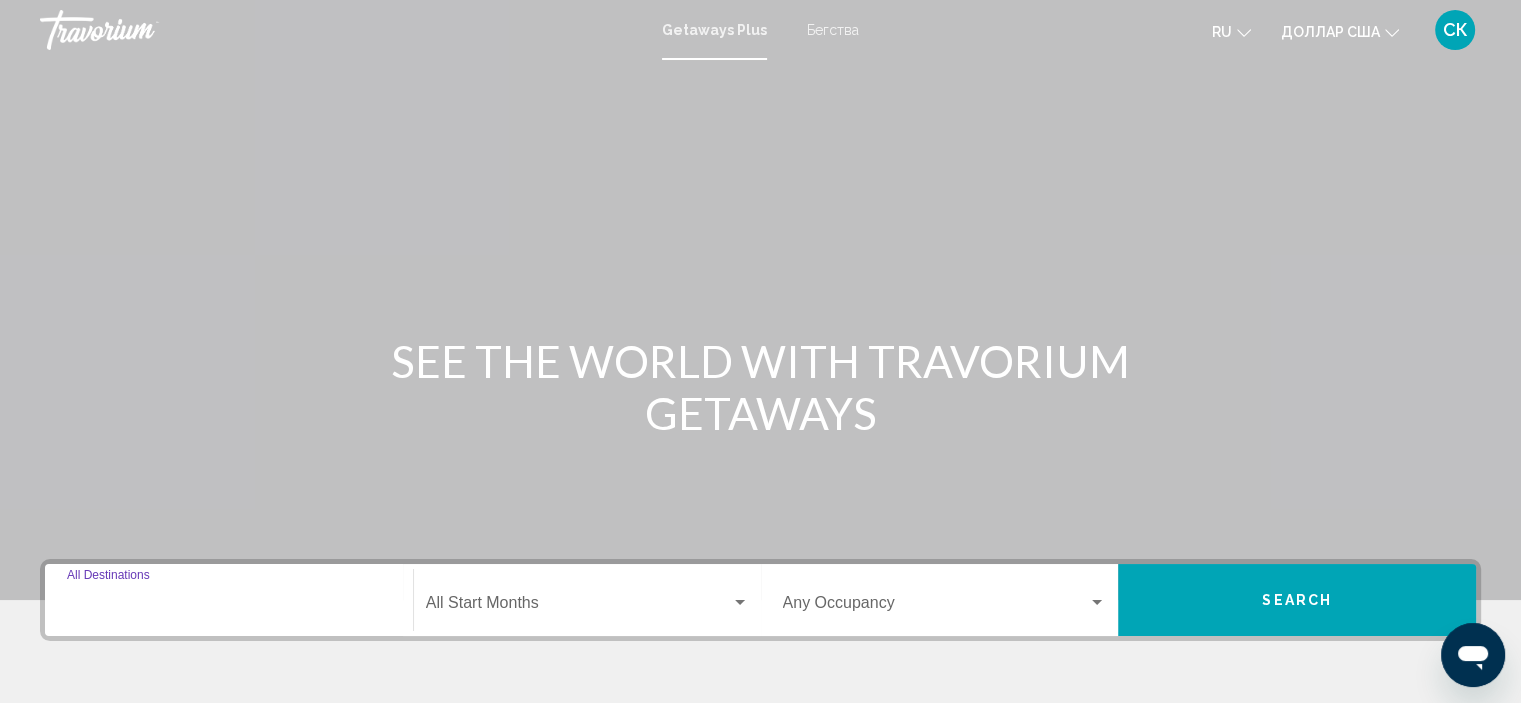 click on "Destination All Destinations" at bounding box center [229, 607] 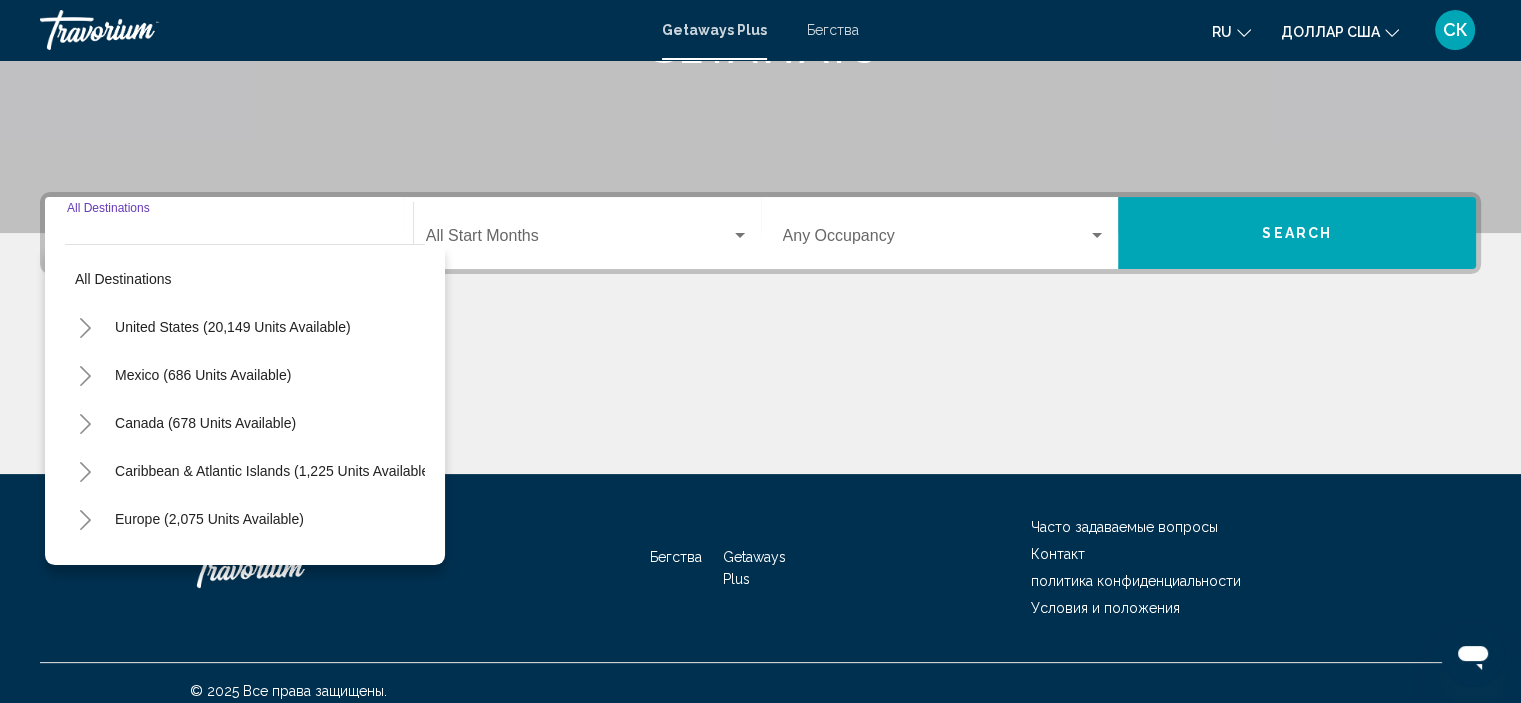 scroll, scrollTop: 382, scrollLeft: 0, axis: vertical 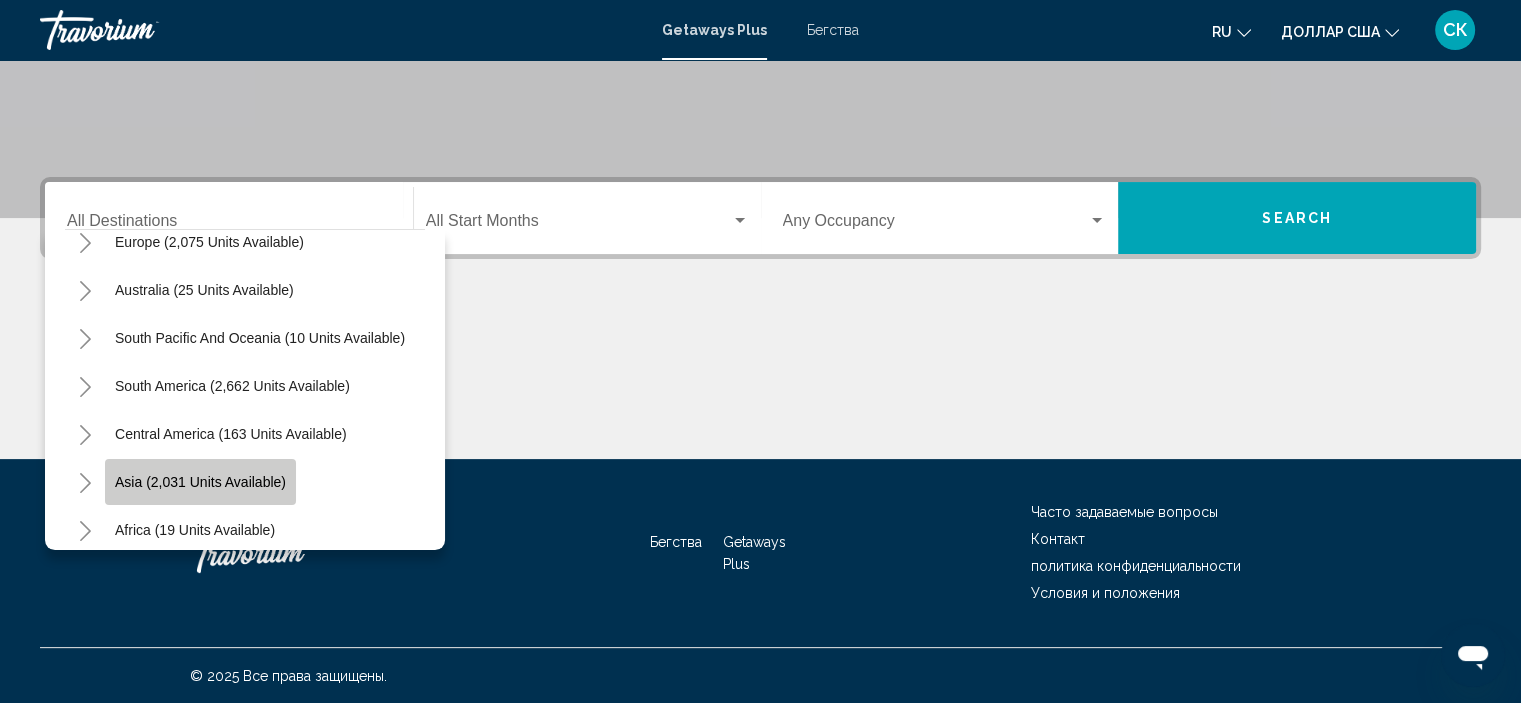 click on "Asia (2,031 units available)" 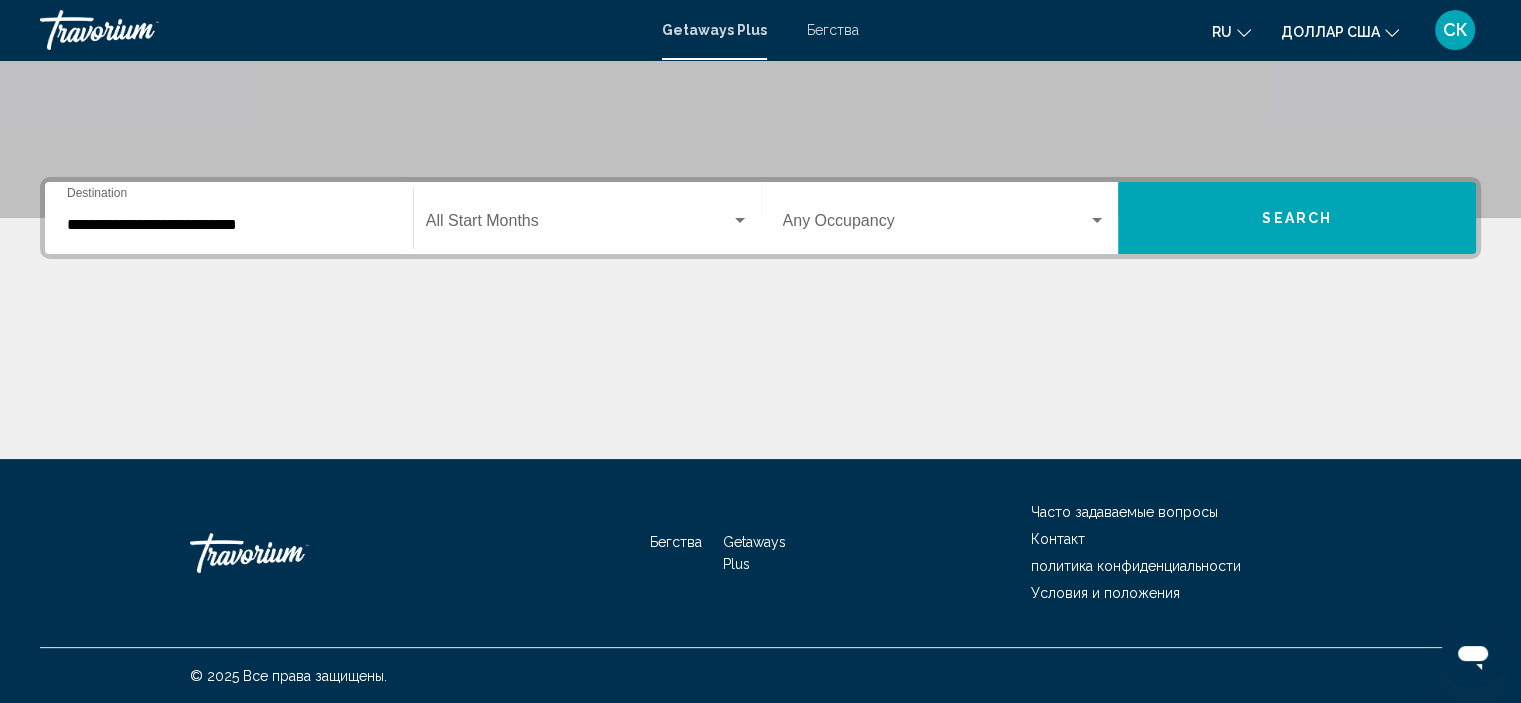 click on "Start Month All Start Months" 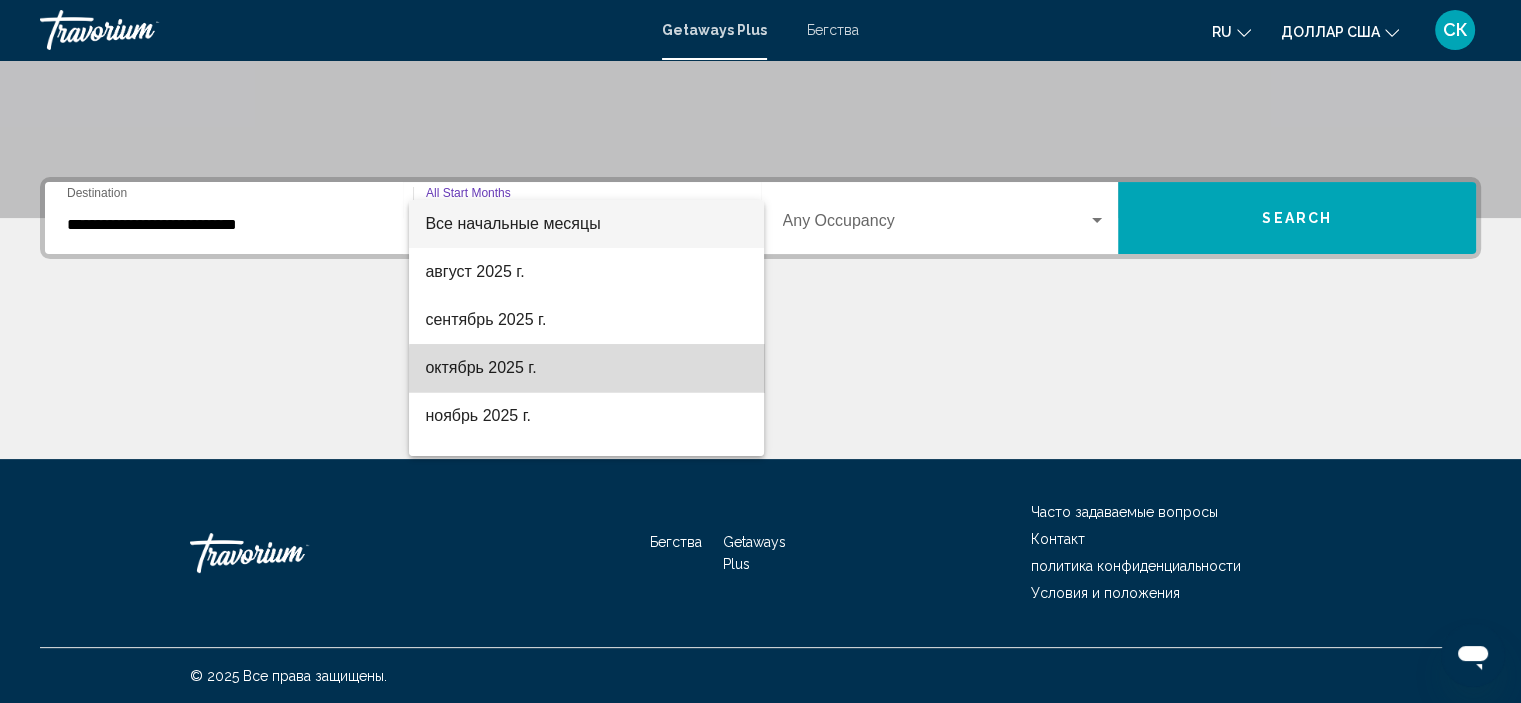click on "октябрь 2025 г." at bounding box center [586, 368] 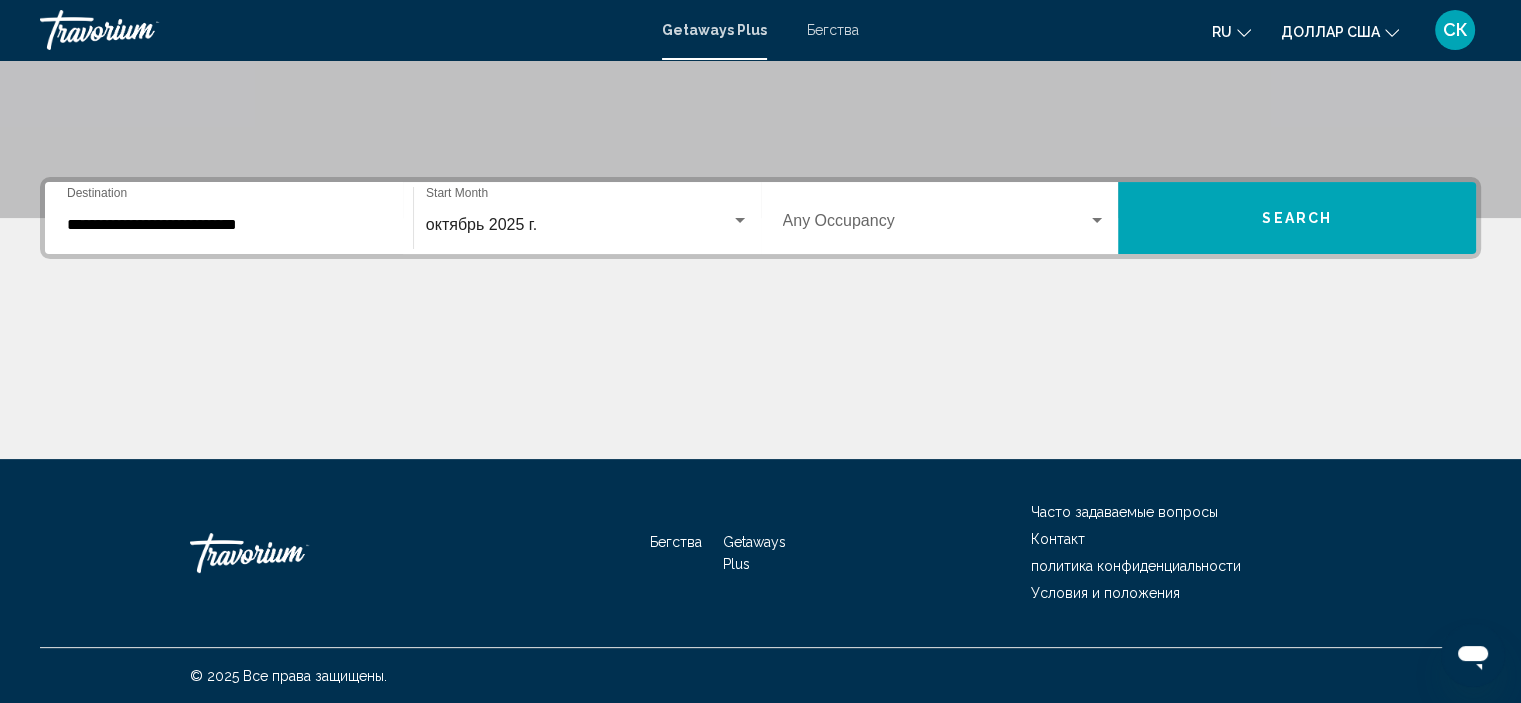 click on "Occupancy Any Occupancy" at bounding box center [945, 218] 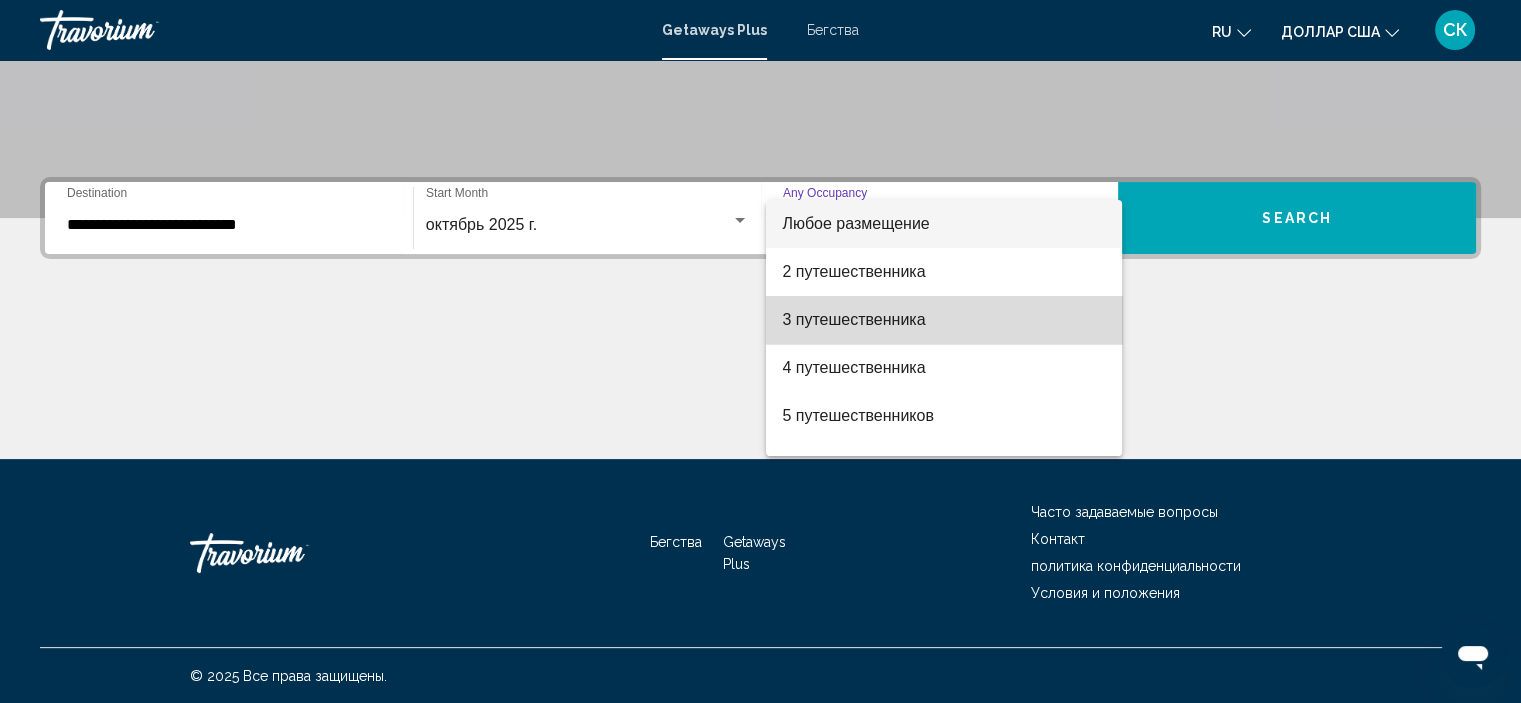 click on "3 путешественника" at bounding box center (944, 320) 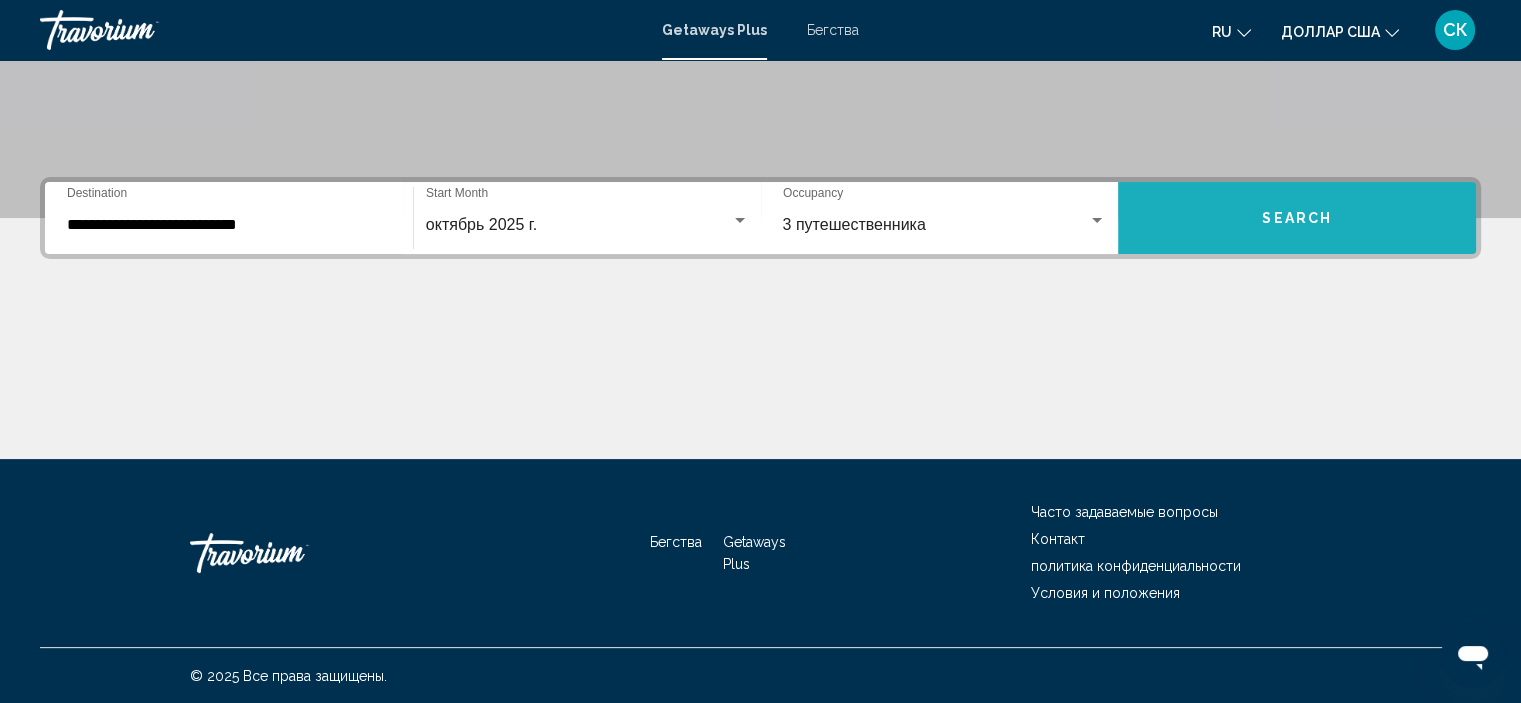 click on "Search" at bounding box center [1297, 219] 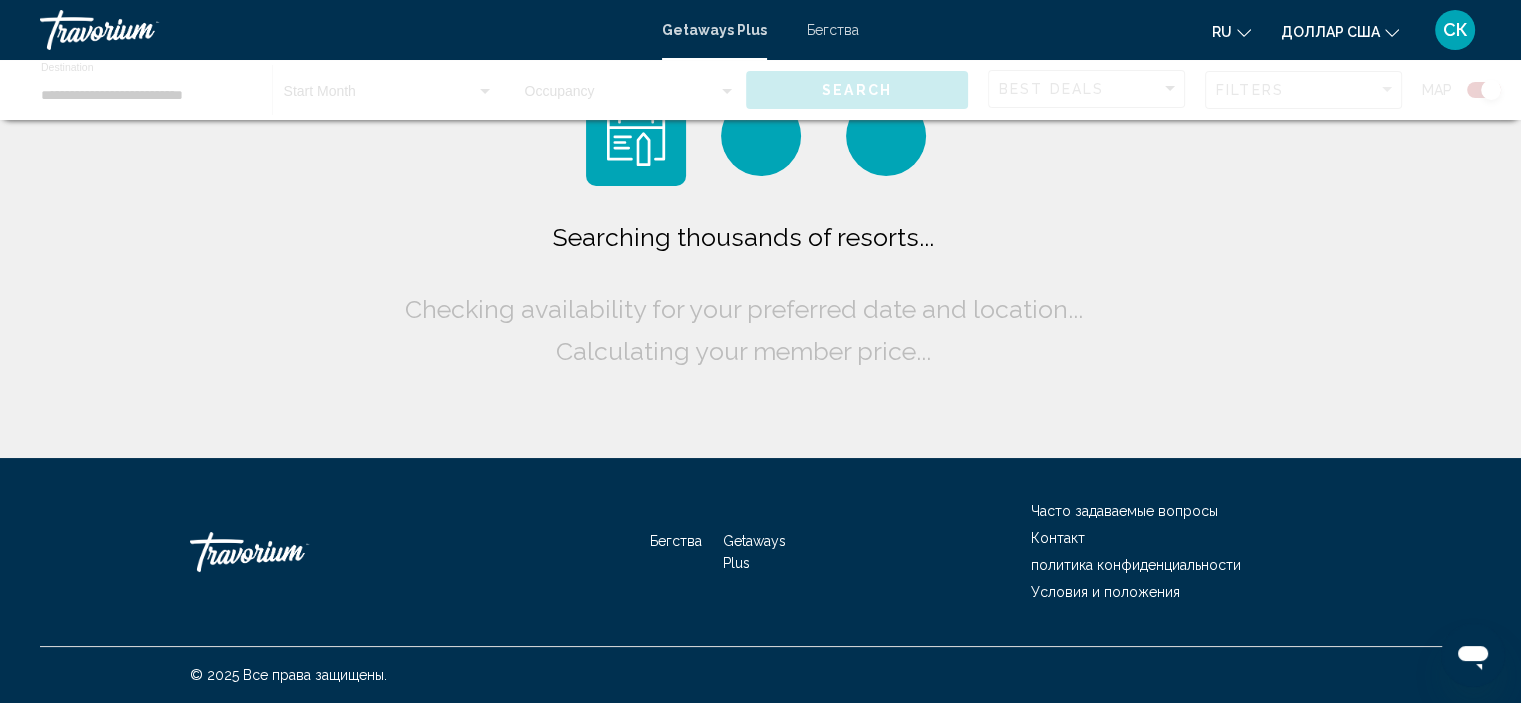 scroll, scrollTop: 0, scrollLeft: 0, axis: both 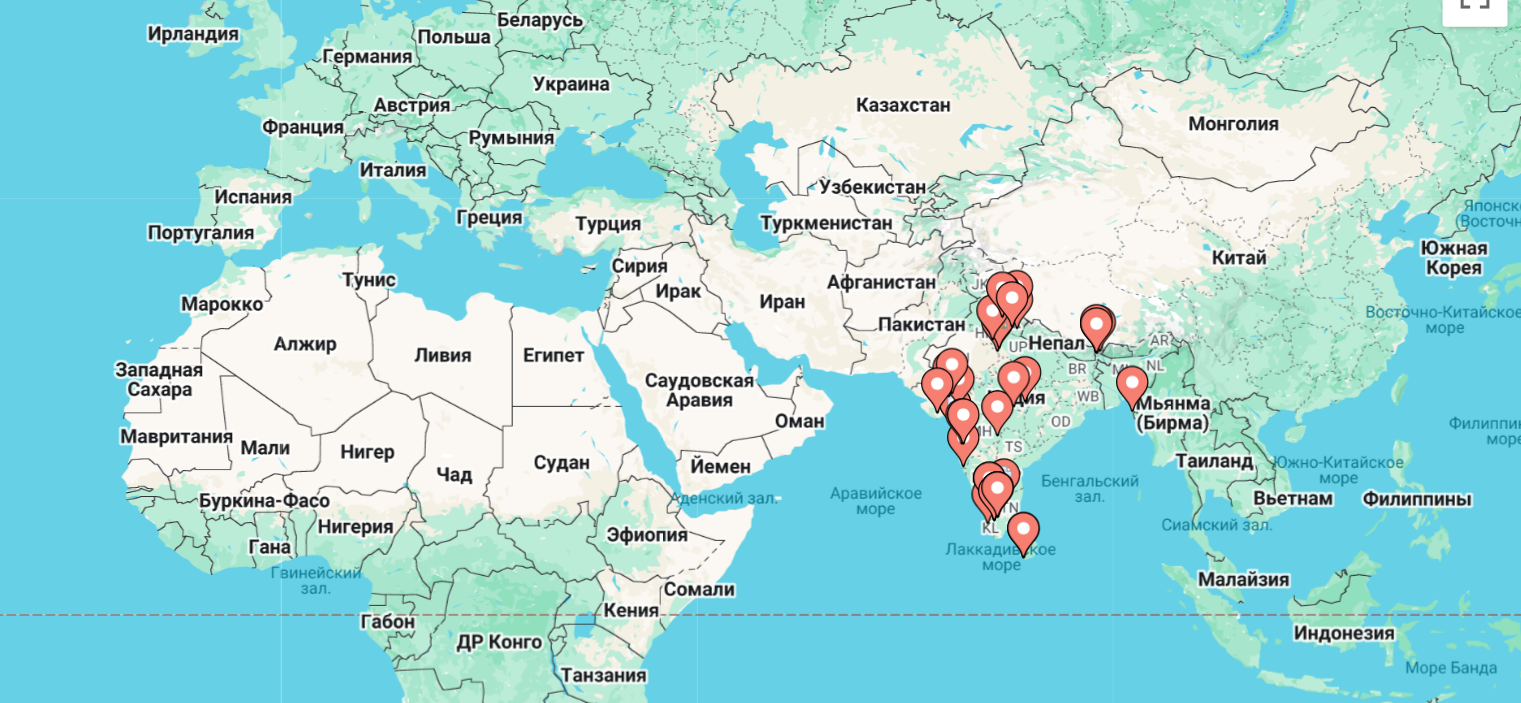 drag, startPoint x: 1434, startPoint y: 539, endPoint x: 1208, endPoint y: 465, distance: 237.80664 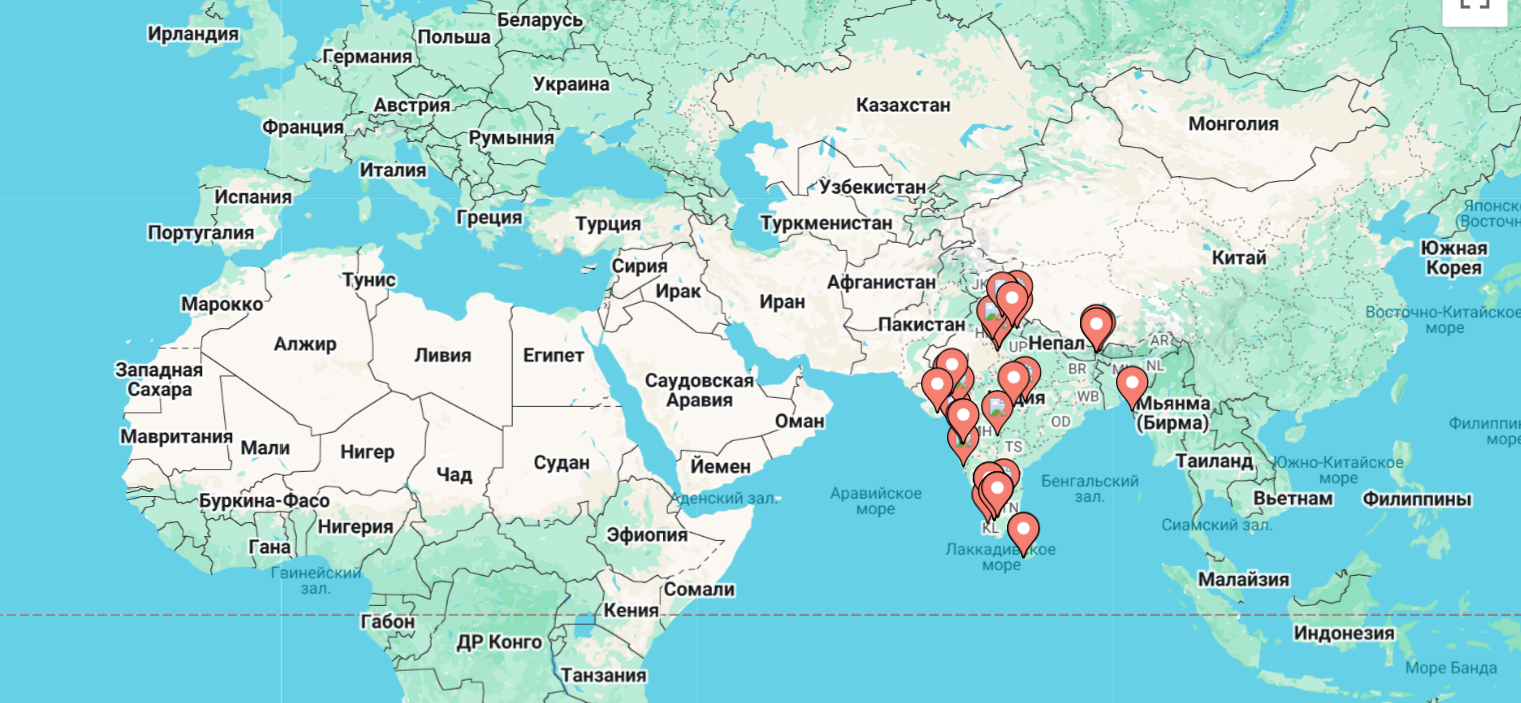 click on "Чтобы активировать перетаскивание с помощью клавиатуры, нажмите Alt + Ввод. После этого перемещайте маркер, используя клавиши со стрелками. Чтобы завершить перетаскивание, нажмите клавишу Ввод. Чтобы отменить действие, нажмите клавишу Esc." at bounding box center [760, 440] 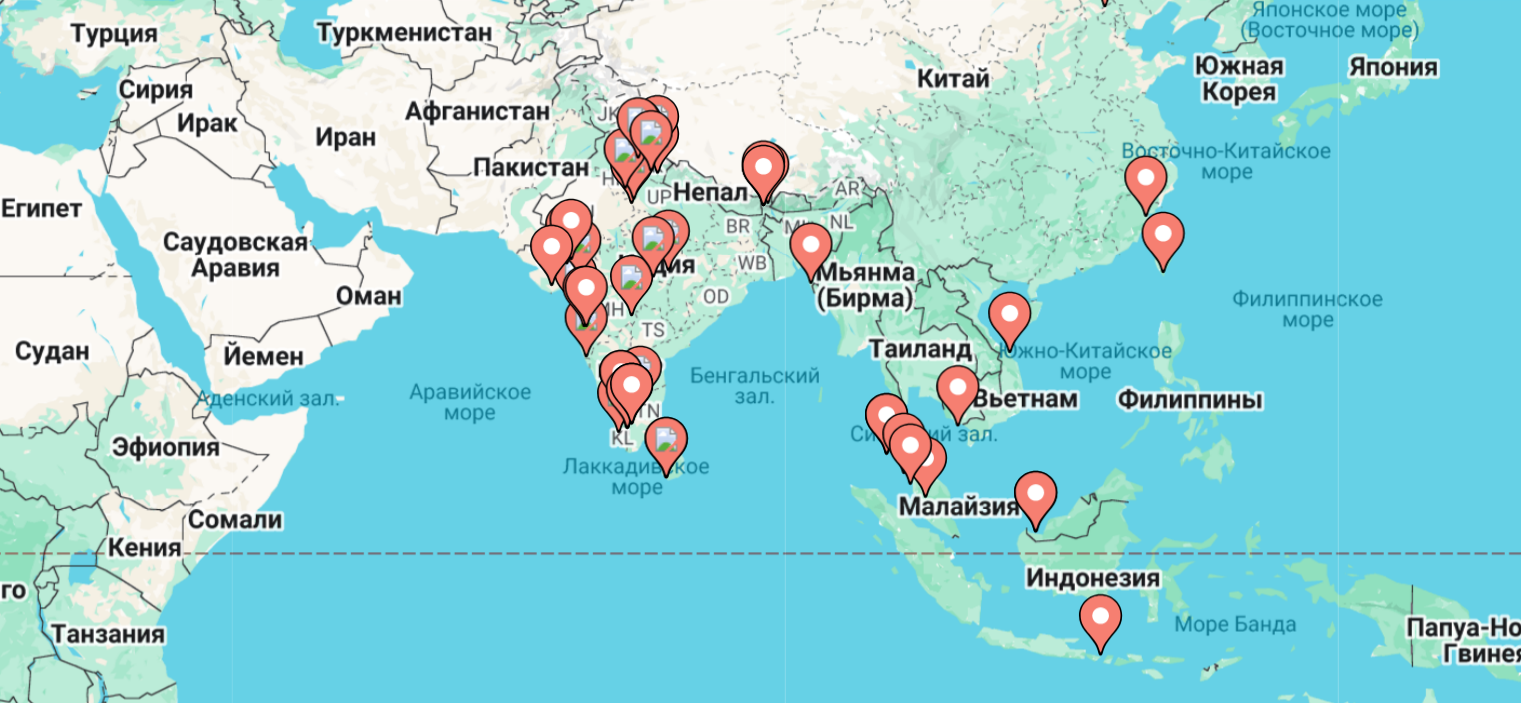 drag, startPoint x: 1343, startPoint y: 392, endPoint x: 1177, endPoint y: 328, distance: 177.9101 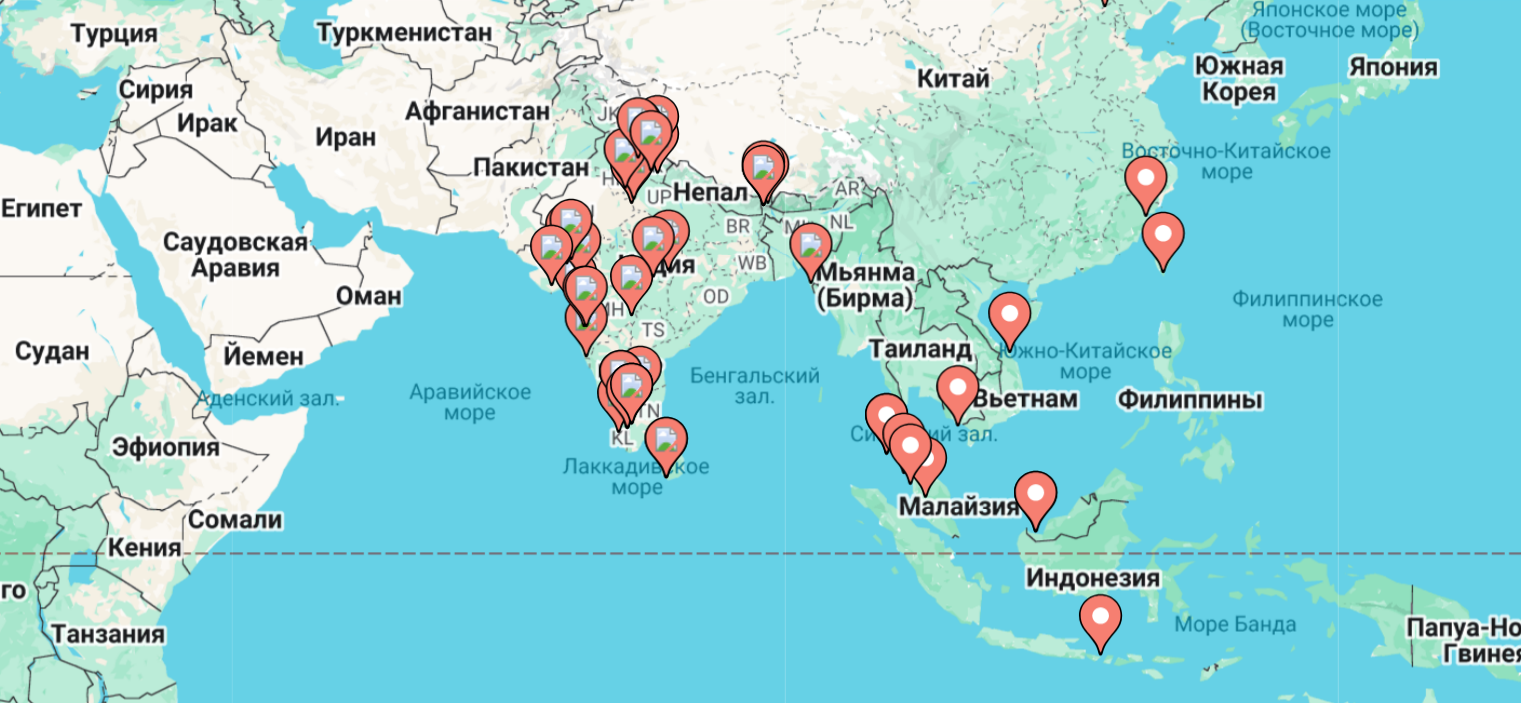 click on "Чтобы активировать перетаскивание с помощью клавиатуры, нажмите Alt + Ввод. После этого перемещайте маркер, используя клавиши со стрелками. Чтобы завершить перетаскивание, нажмите клавишу Ввод. Чтобы отменить действие, нажмите клавишу Esc." at bounding box center (760, 440) 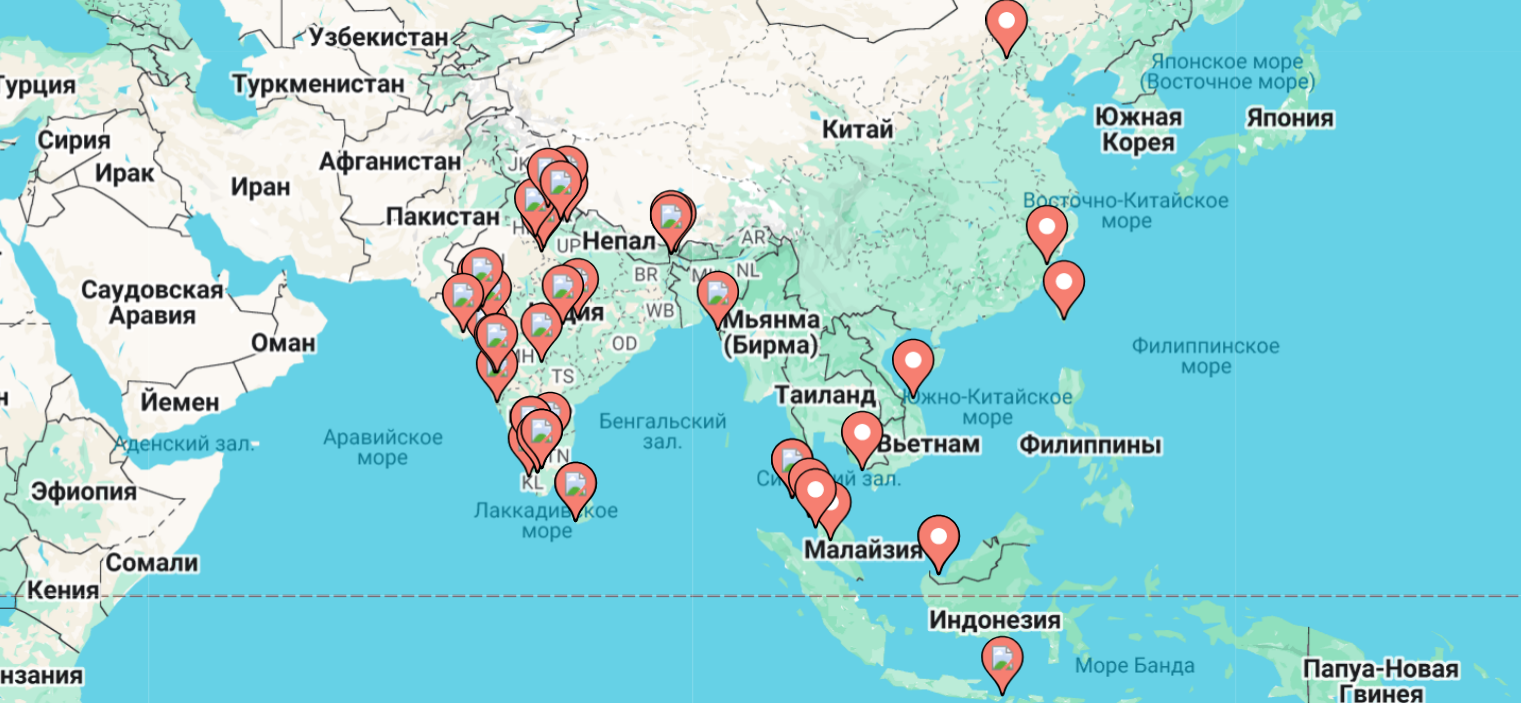 drag, startPoint x: 1192, startPoint y: 279, endPoint x: 1130, endPoint y: 323, distance: 76.02631 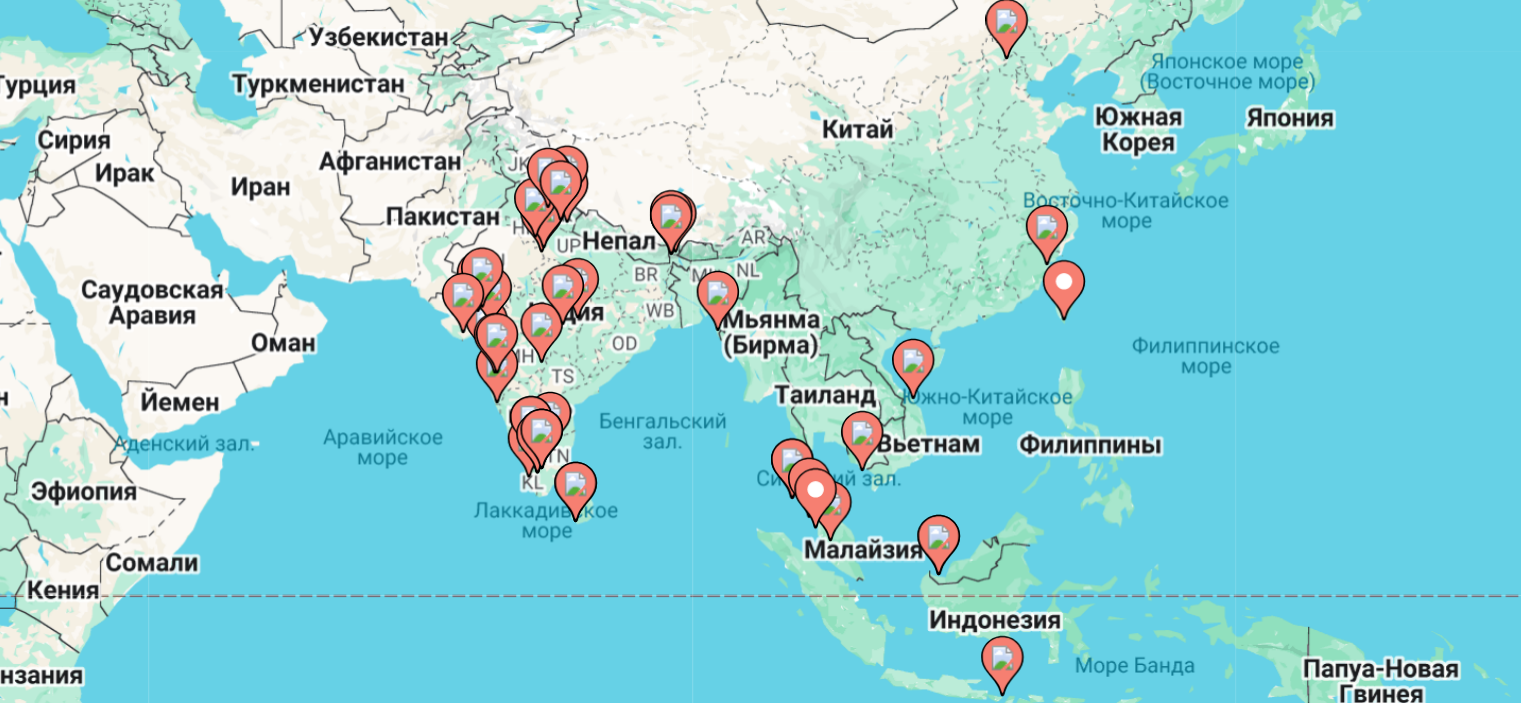 click on "Чтобы активировать перетаскивание с помощью клавиатуры, нажмите Alt + Ввод. После этого перемещайте маркер, используя клавиши со стрелками. Чтобы завершить перетаскивание, нажмите клавишу Ввод. Чтобы отменить действие, нажмите клавишу Esc." at bounding box center [760, 440] 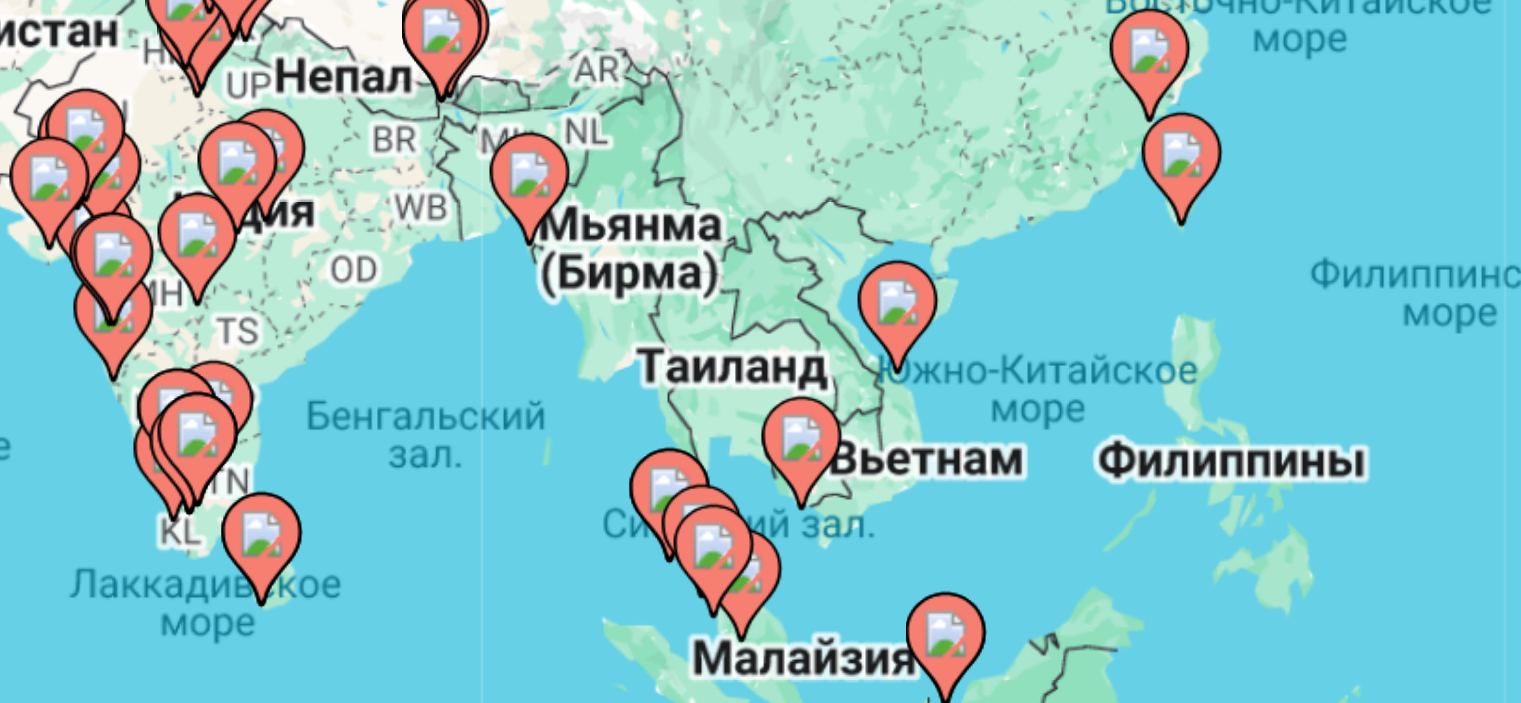 click 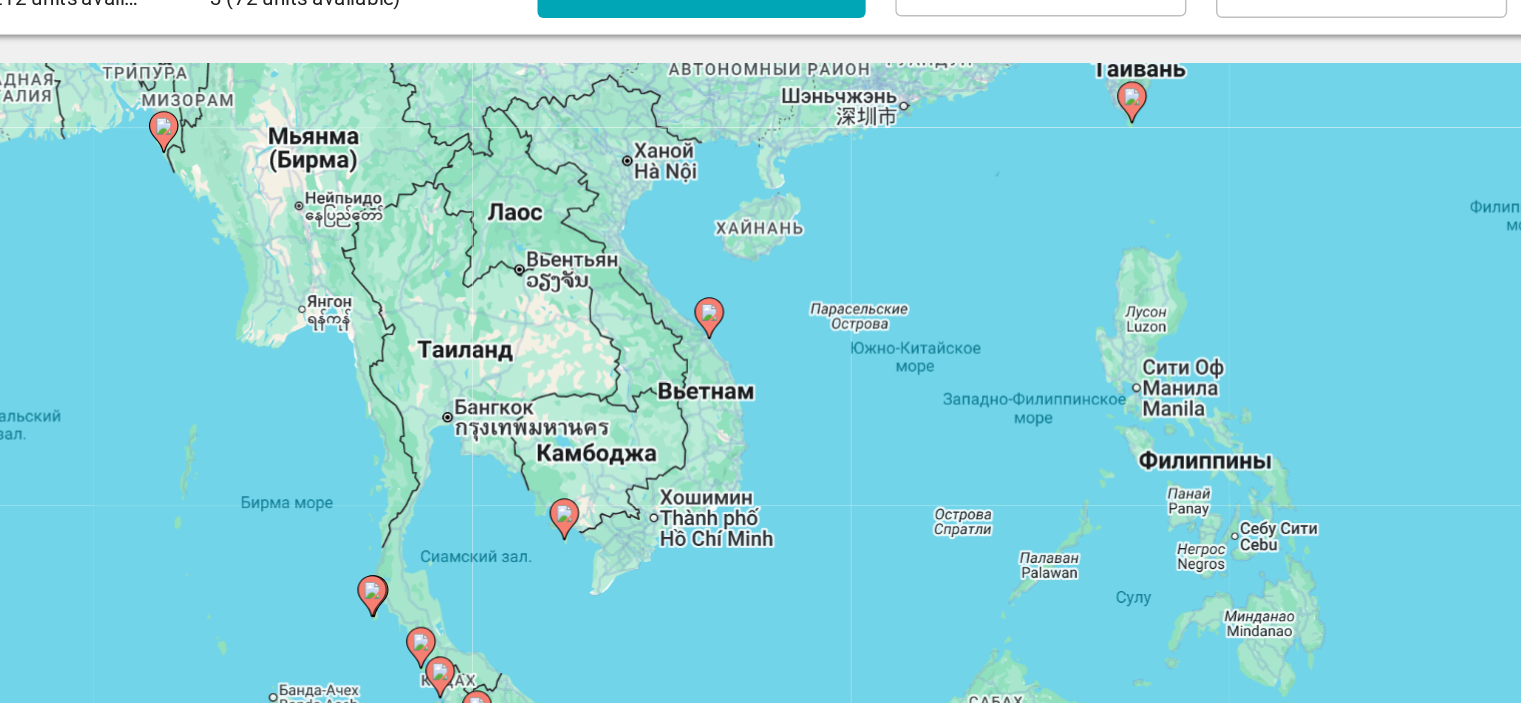 drag, startPoint x: 913, startPoint y: 434, endPoint x: 1061, endPoint y: 318, distance: 188.04254 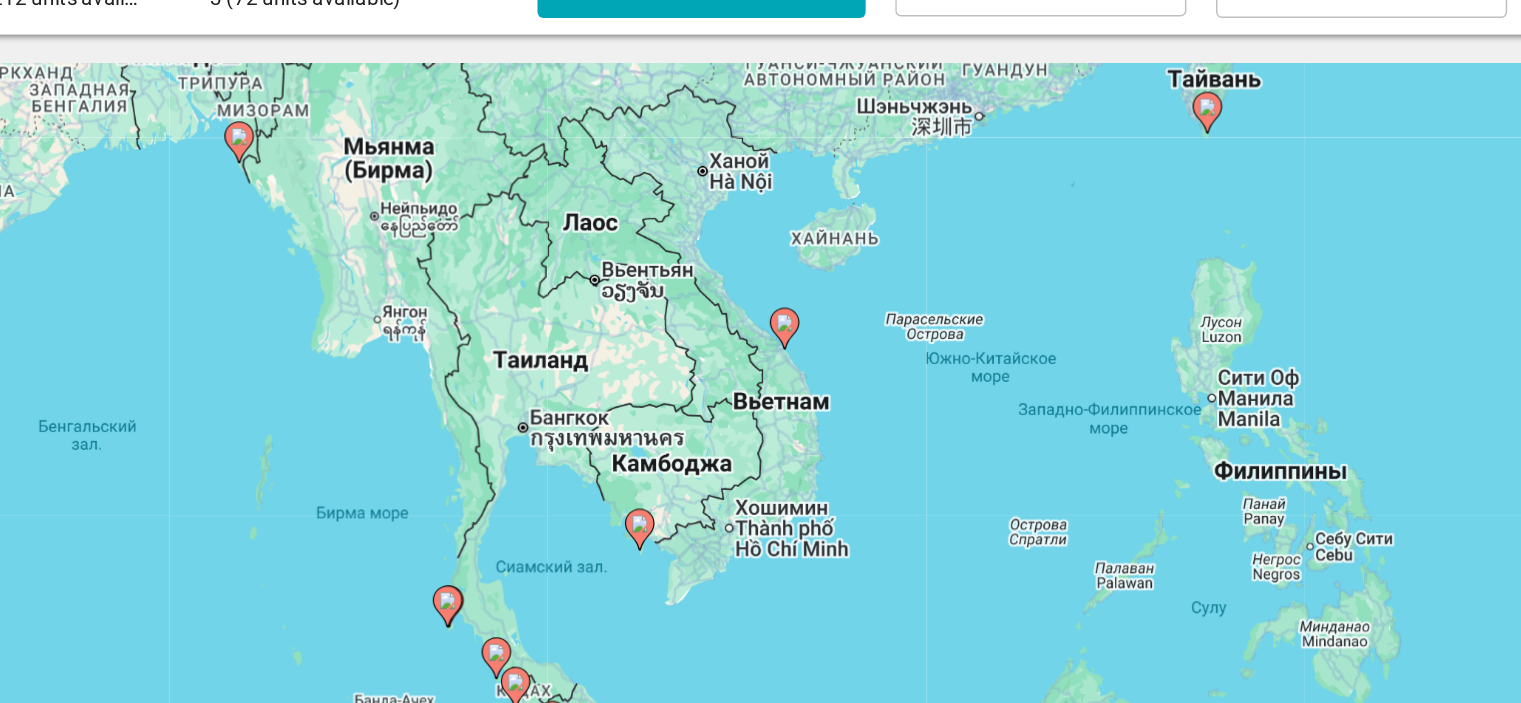 click 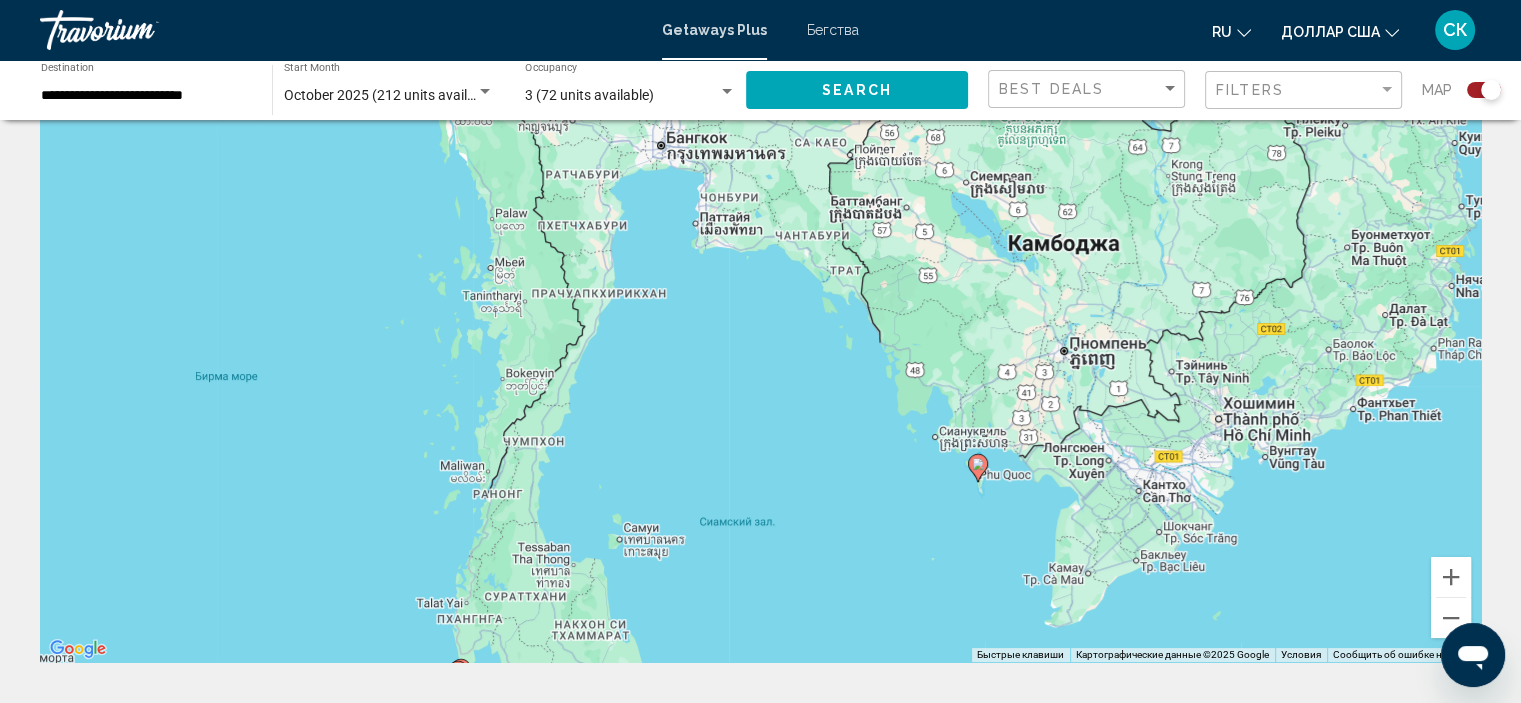 scroll, scrollTop: 79, scrollLeft: 0, axis: vertical 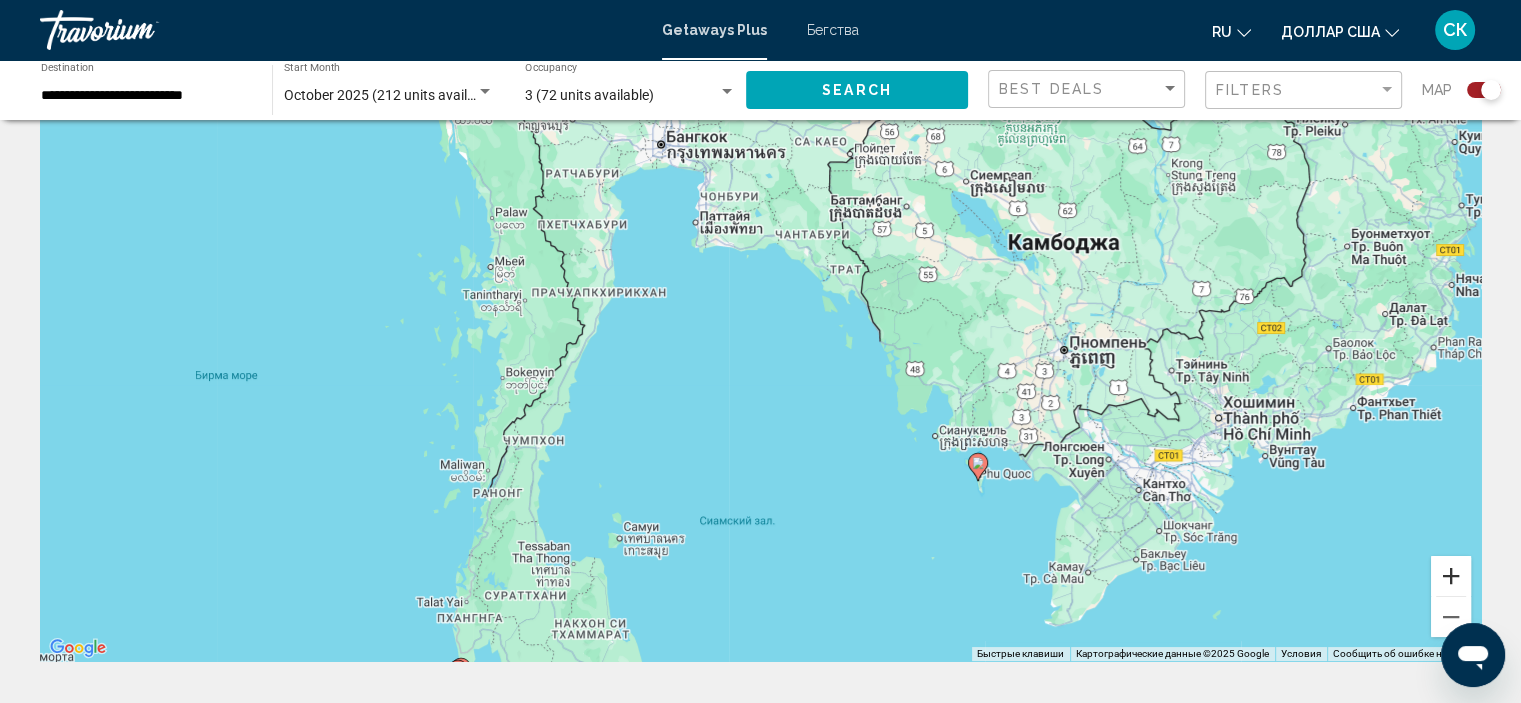 click at bounding box center [1451, 576] 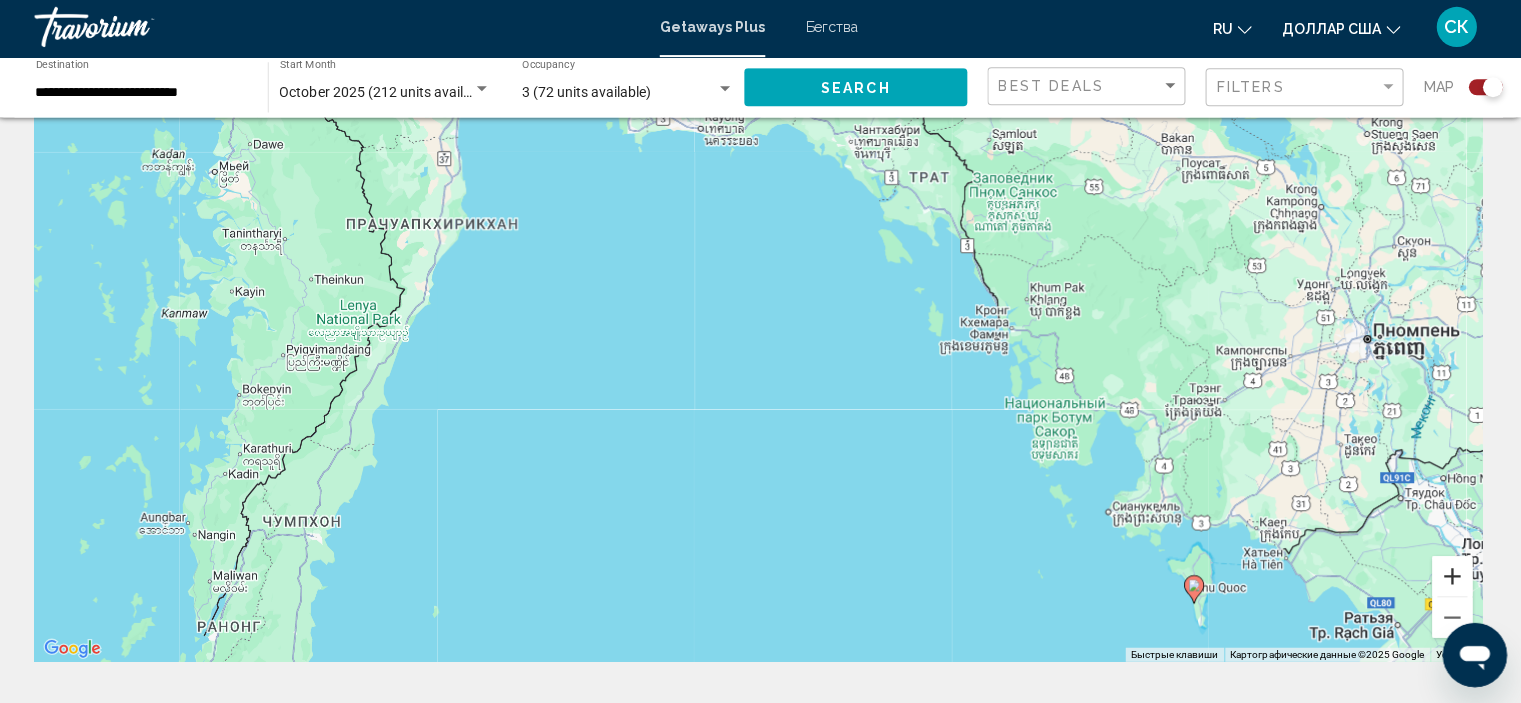 scroll, scrollTop: 79, scrollLeft: 0, axis: vertical 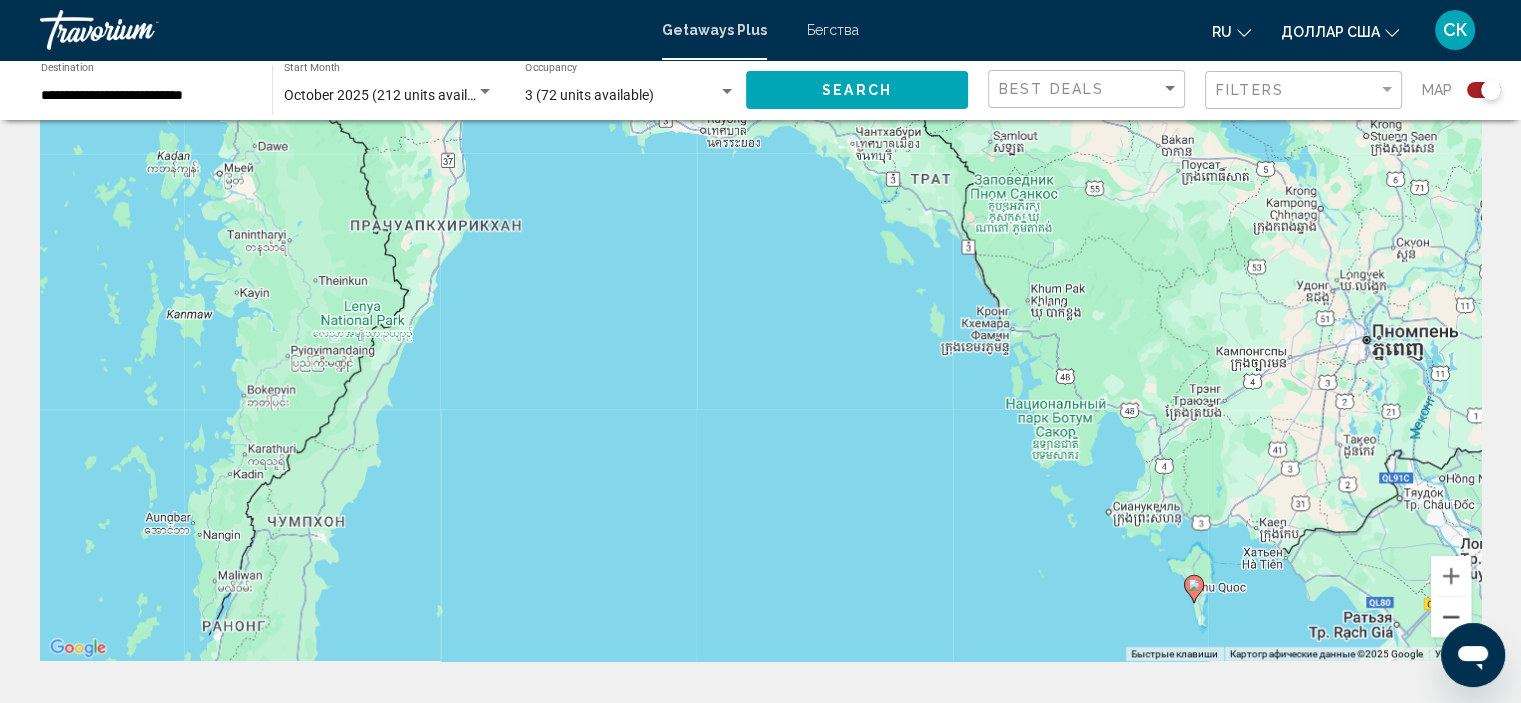 click at bounding box center [1451, 617] 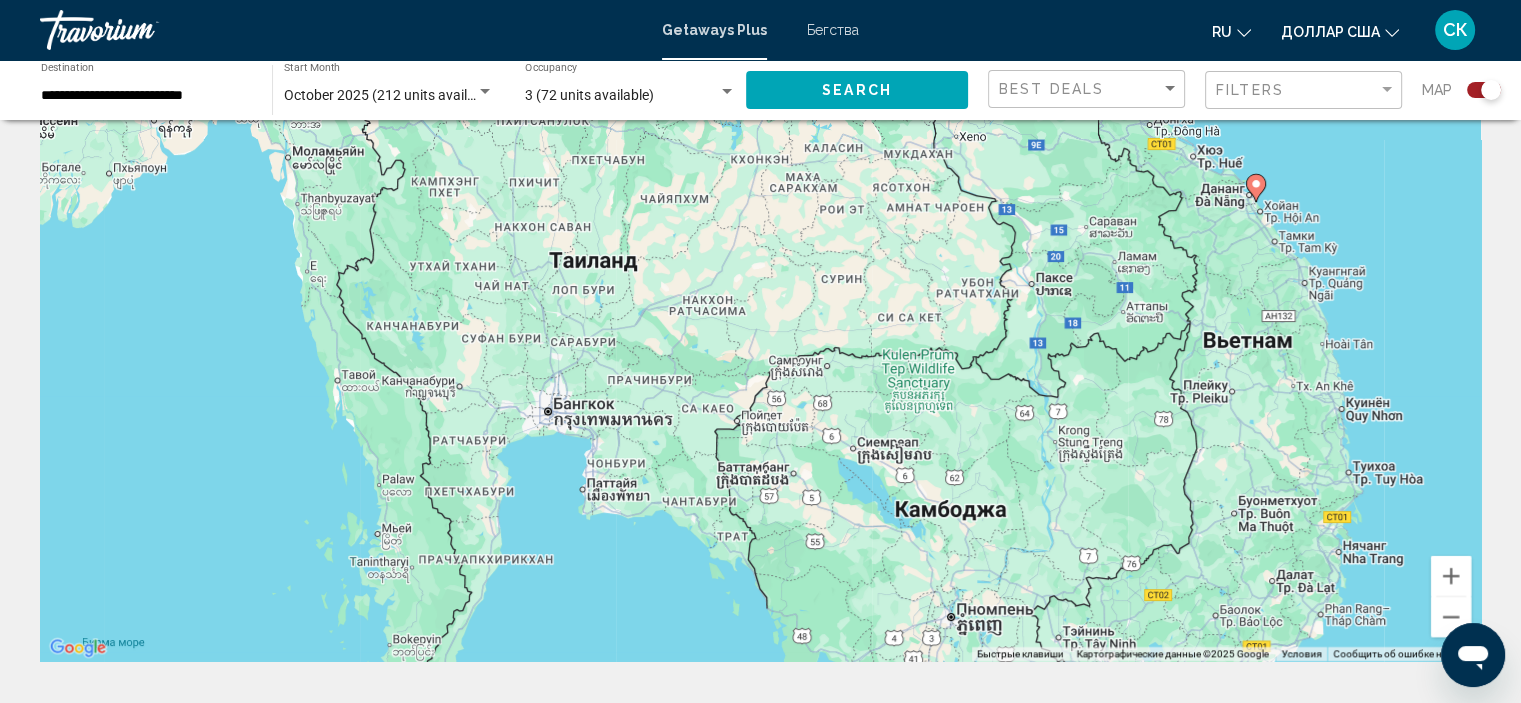 drag, startPoint x: 1205, startPoint y: 359, endPoint x: 1061, endPoint y: 672, distance: 344.53592 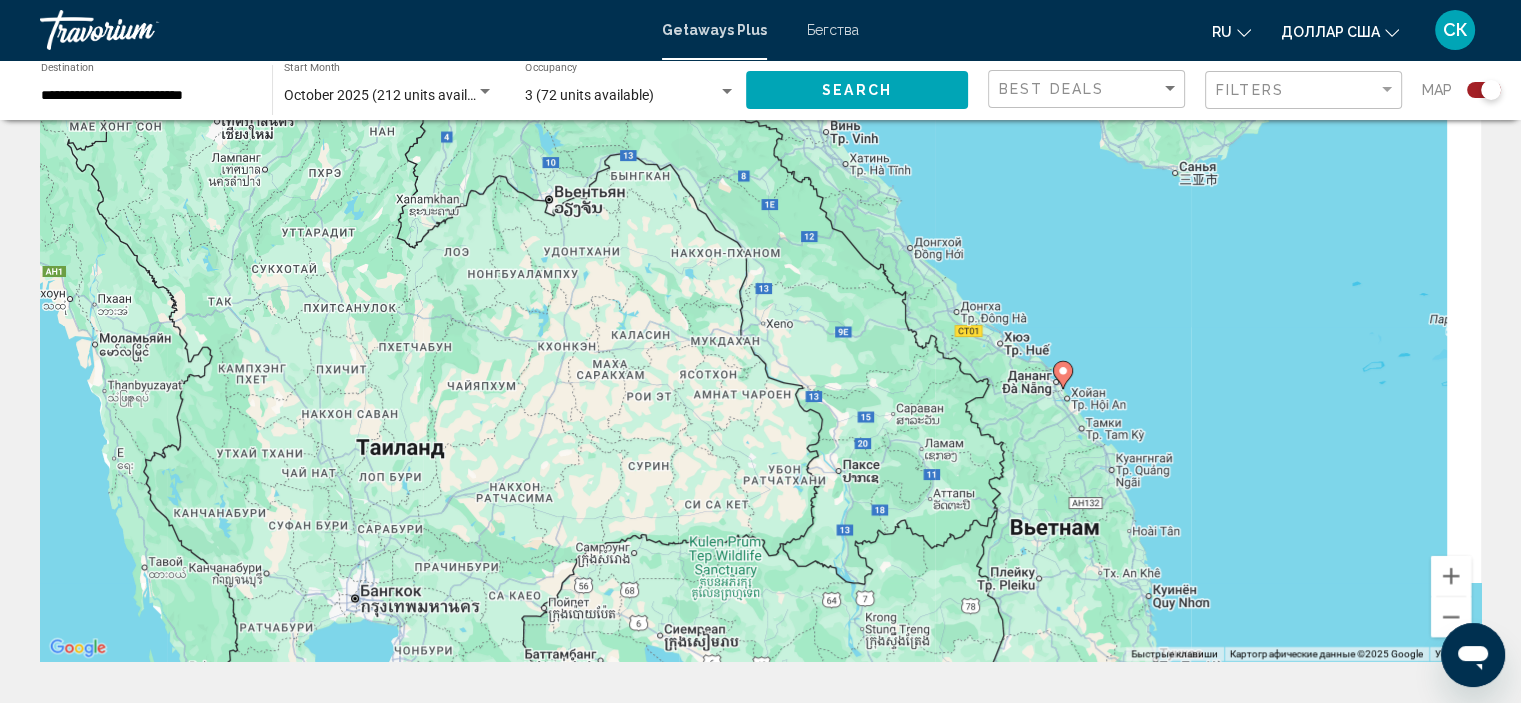 drag, startPoint x: 1314, startPoint y: 332, endPoint x: 1105, endPoint y: 555, distance: 305.6305 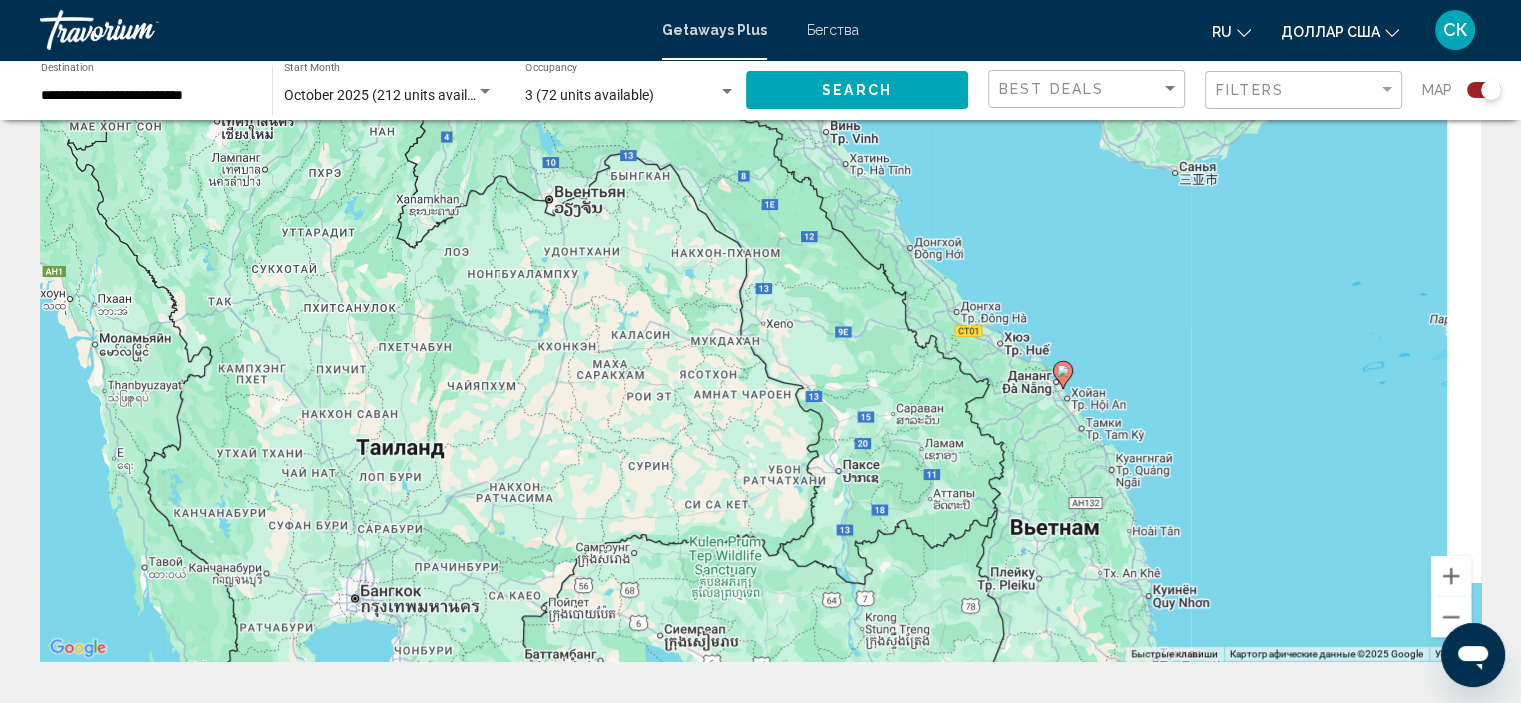click on "Чтобы активировать перетаскивание с помощью клавиатуры, нажмите Alt + Ввод. После этого перемещайте маркер, используя клавиши со стрелками. Чтобы завершить перетаскивание, нажмите клавишу Ввод. Чтобы отменить действие, нажмите клавишу Esc." at bounding box center (760, 361) 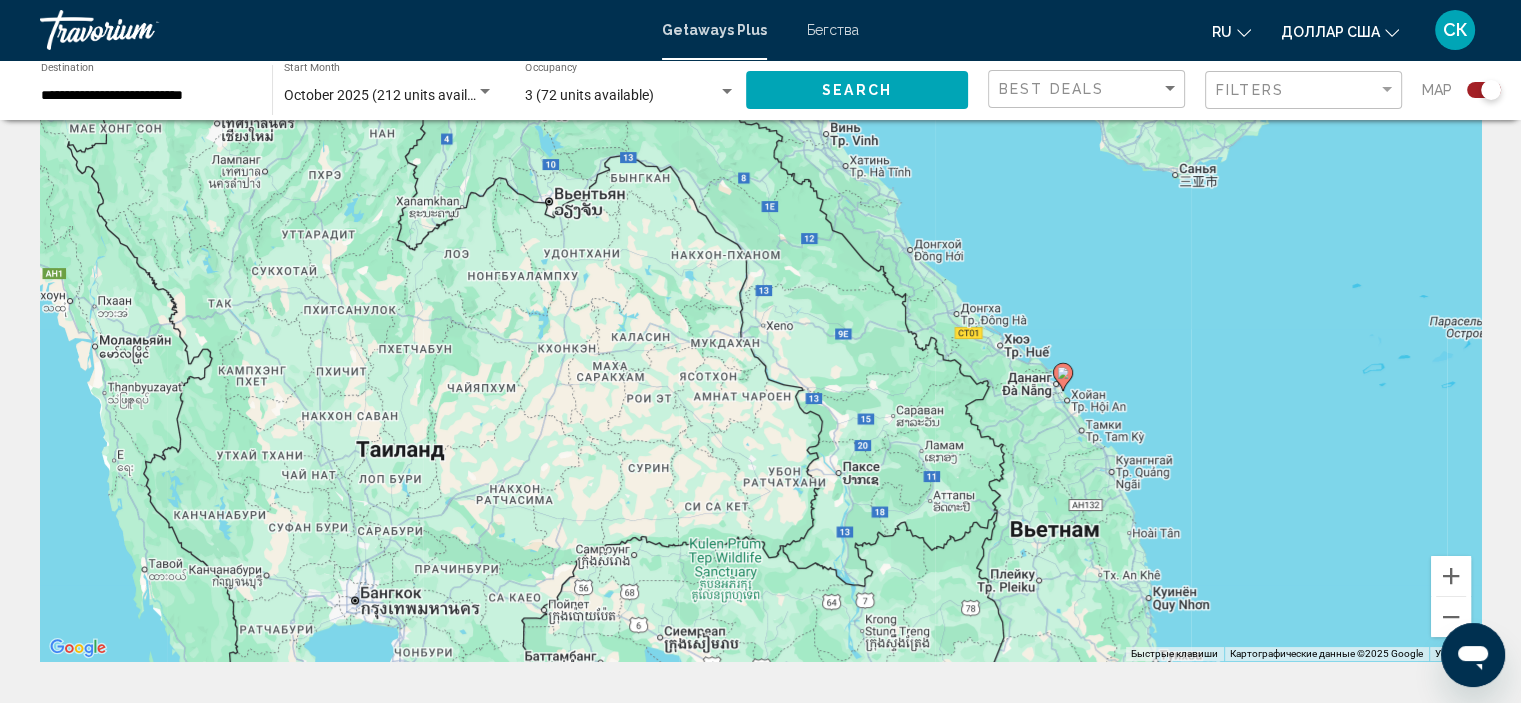 click 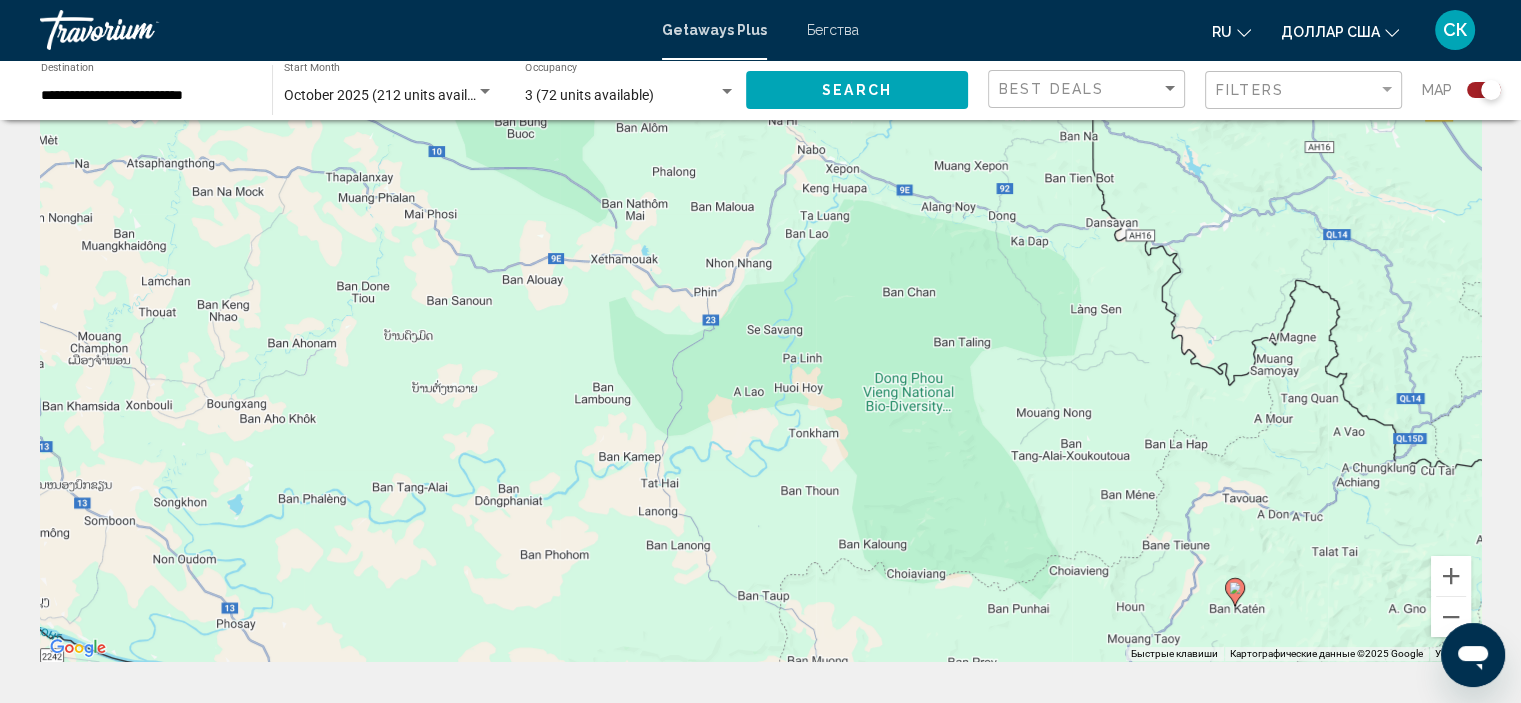 drag, startPoint x: 1176, startPoint y: 487, endPoint x: 344, endPoint y: 601, distance: 839.7738 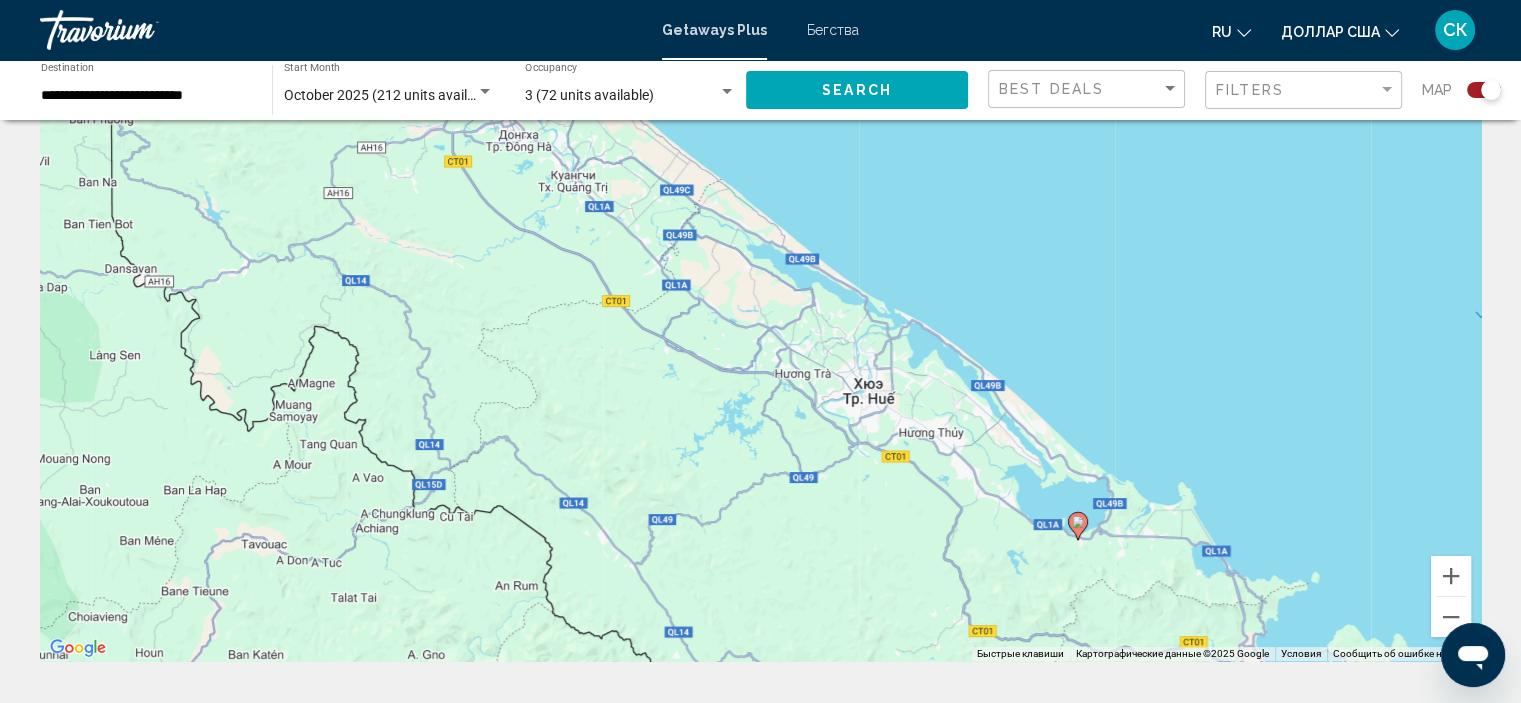 drag, startPoint x: 1413, startPoint y: 361, endPoint x: 397, endPoint y: 409, distance: 1017.13324 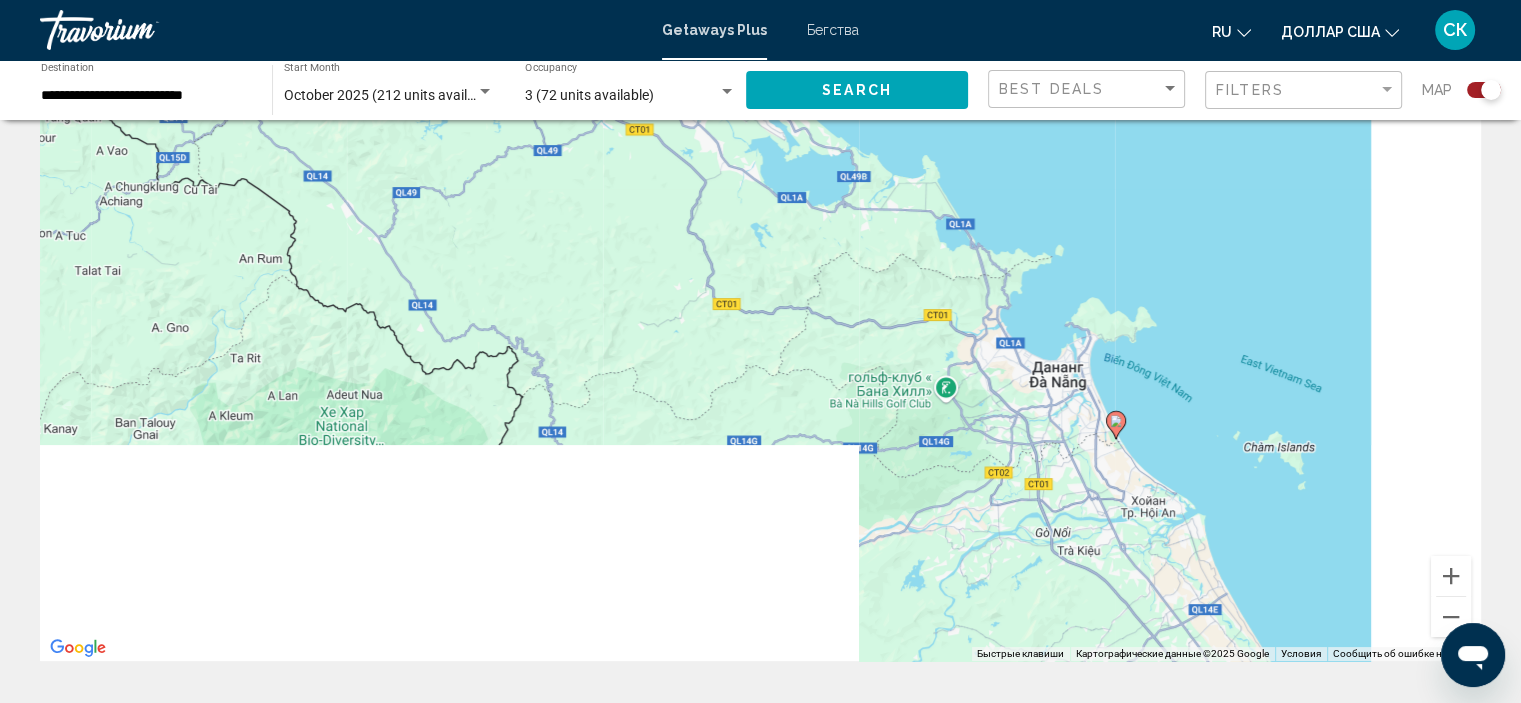 drag, startPoint x: 776, startPoint y: 471, endPoint x: 520, endPoint y: 136, distance: 421.61713 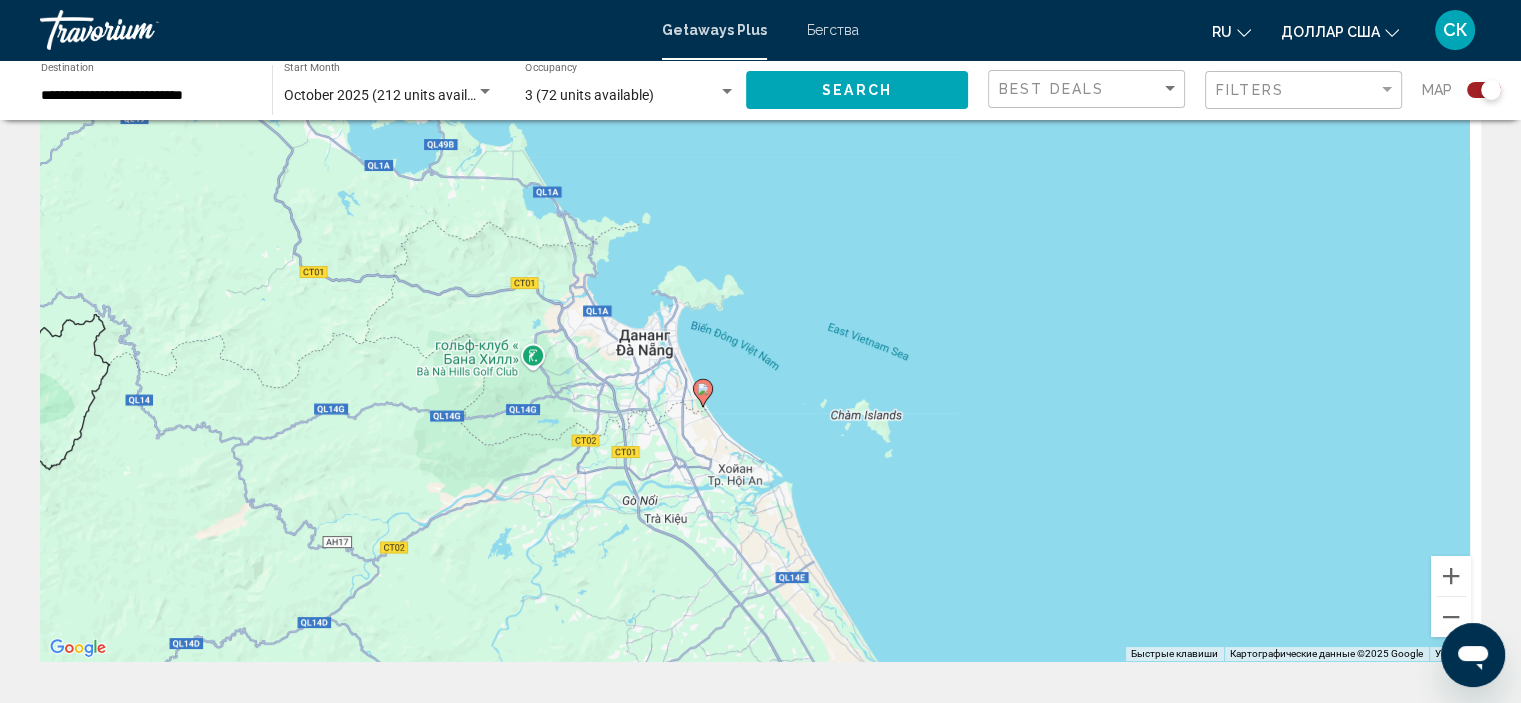 drag, startPoint x: 1149, startPoint y: 426, endPoint x: 763, endPoint y: 442, distance: 386.33145 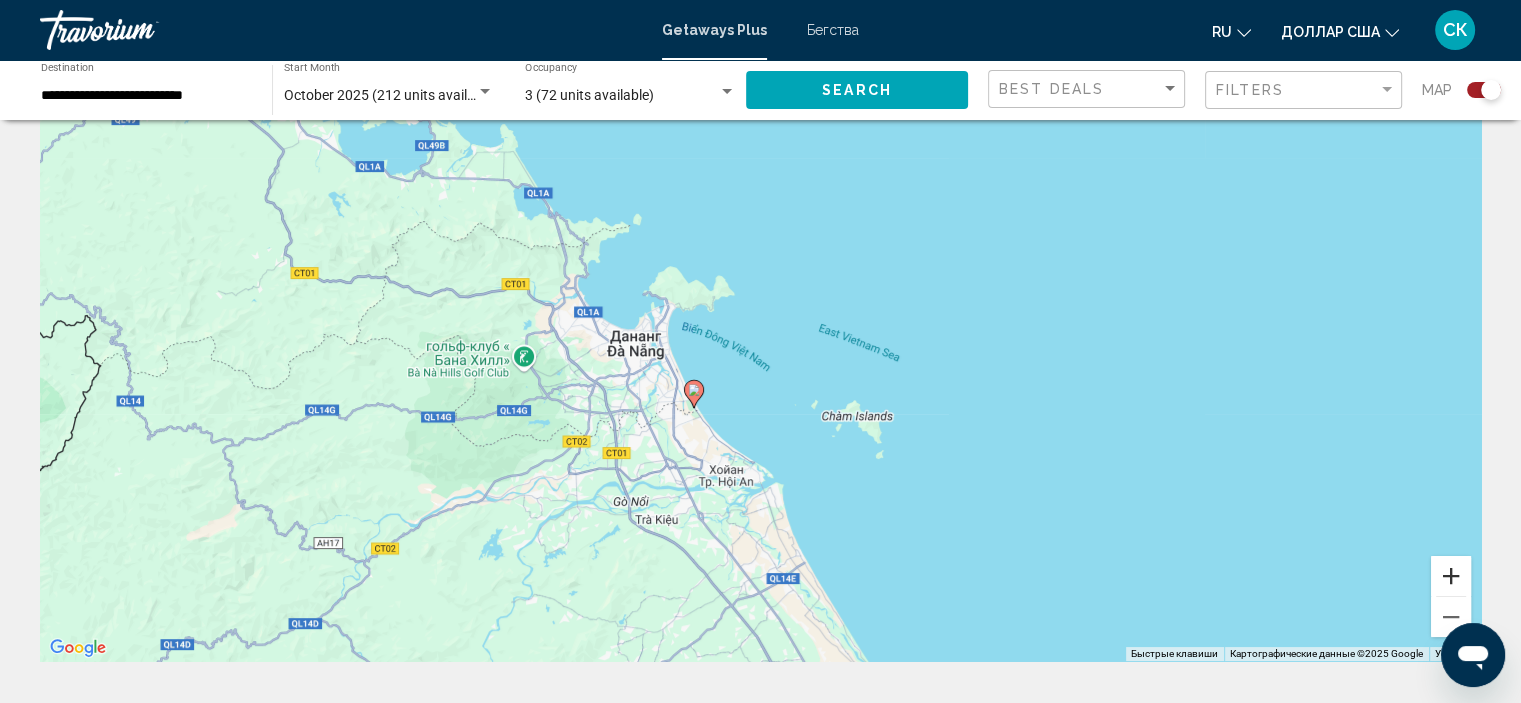 click at bounding box center (1451, 576) 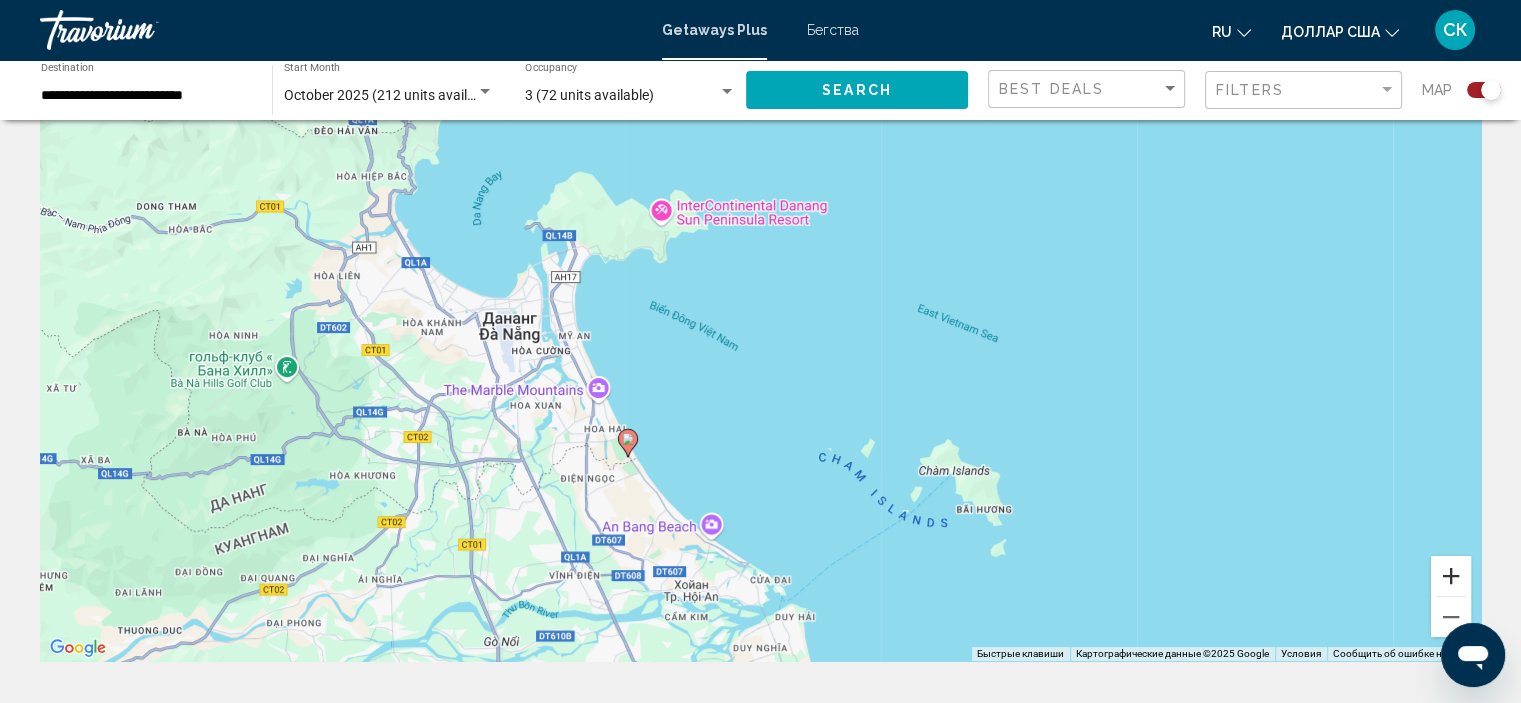 click at bounding box center (1451, 576) 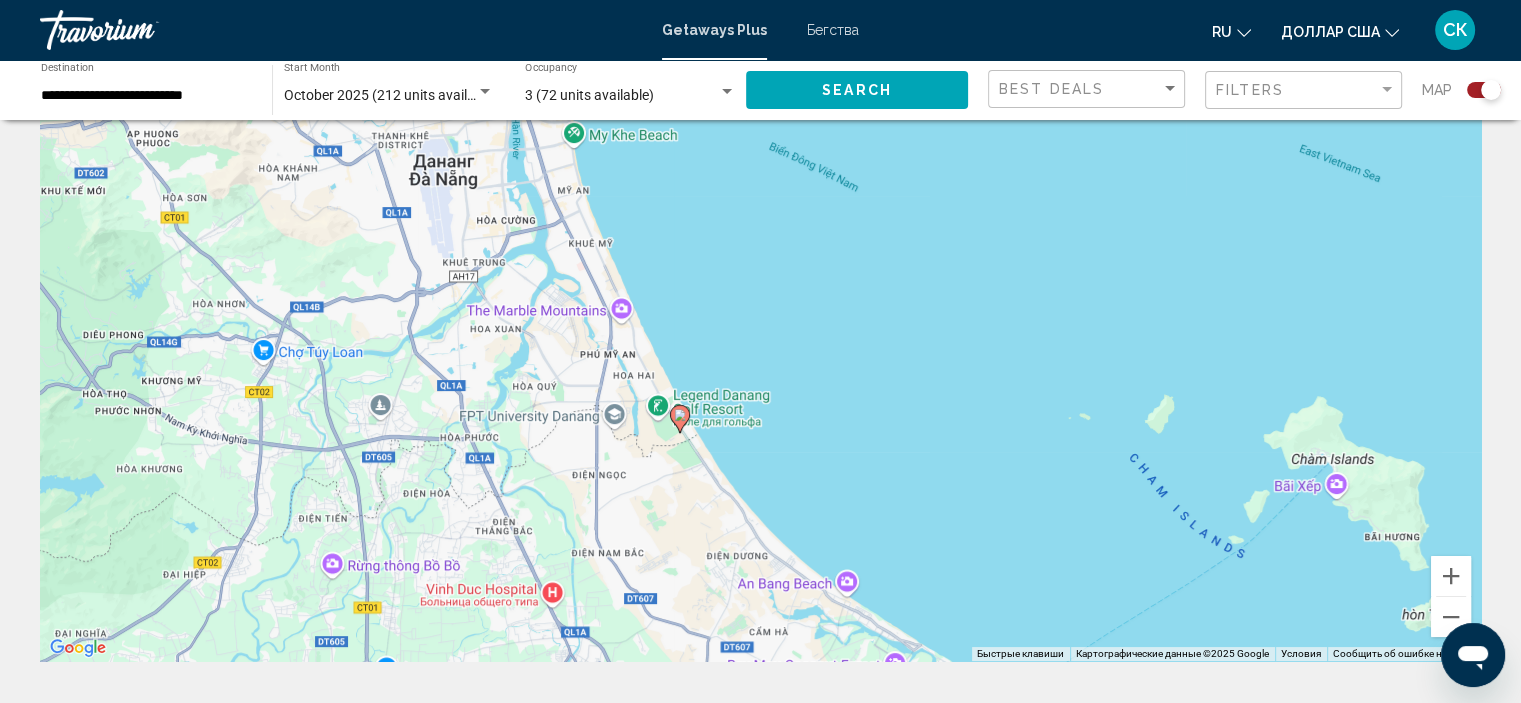 drag, startPoint x: 552, startPoint y: 563, endPoint x: 755, endPoint y: 437, distance: 238.92467 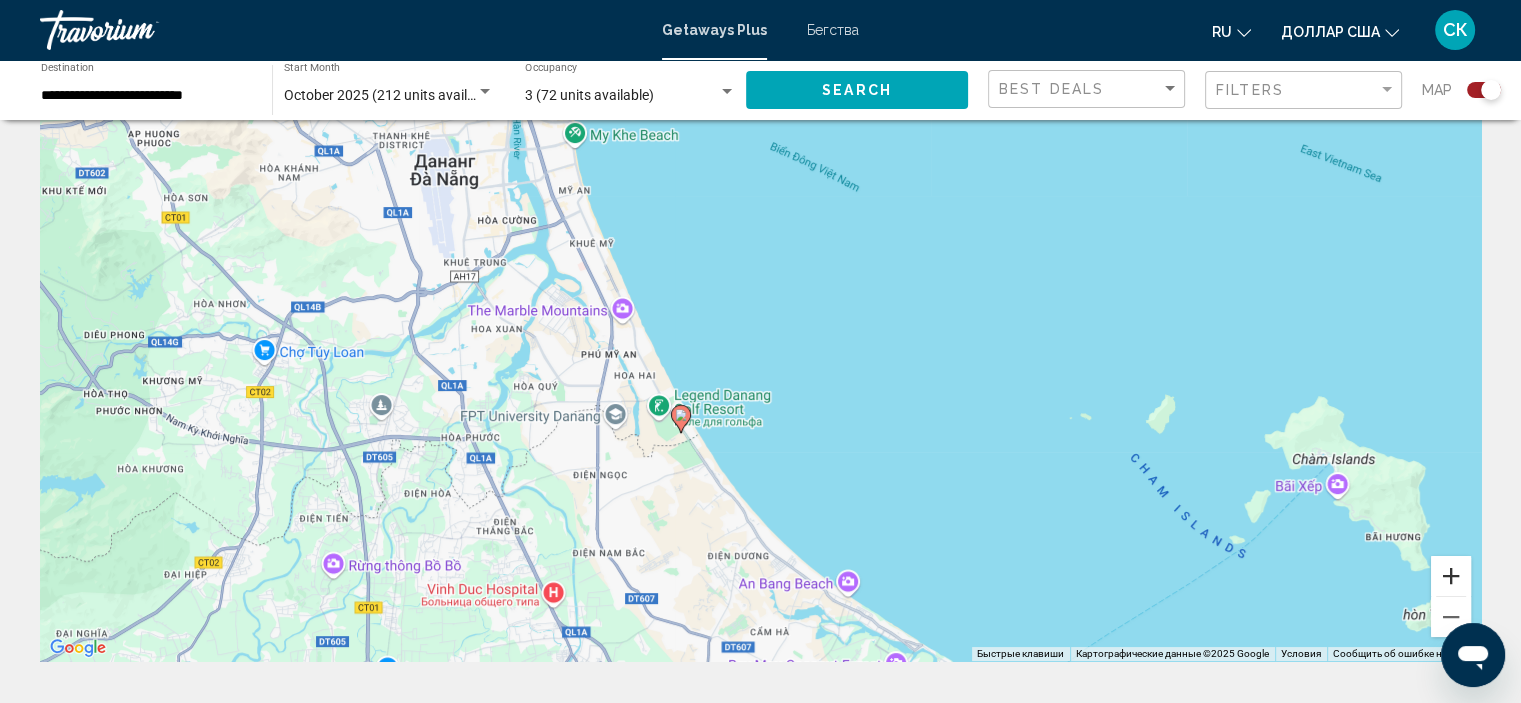 click at bounding box center [1451, 576] 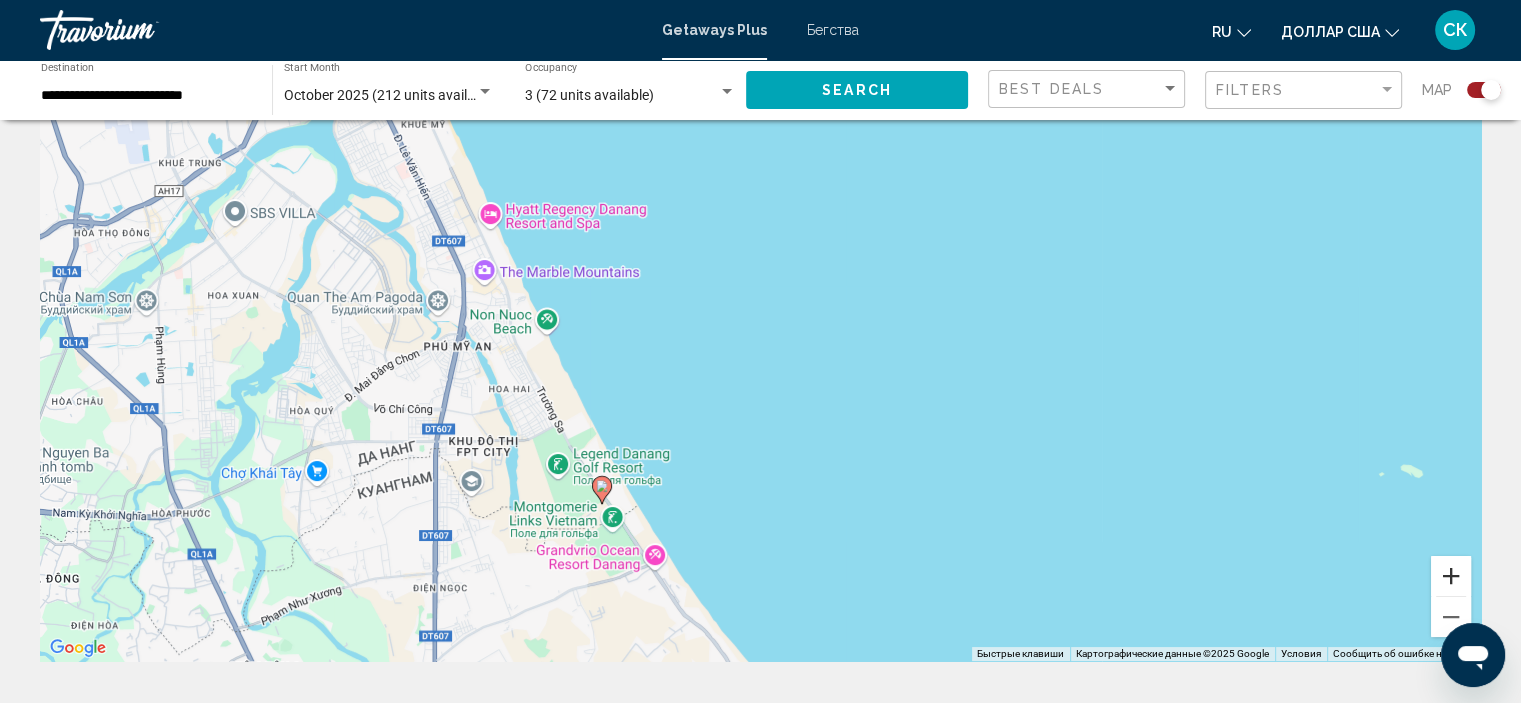 click at bounding box center [1451, 576] 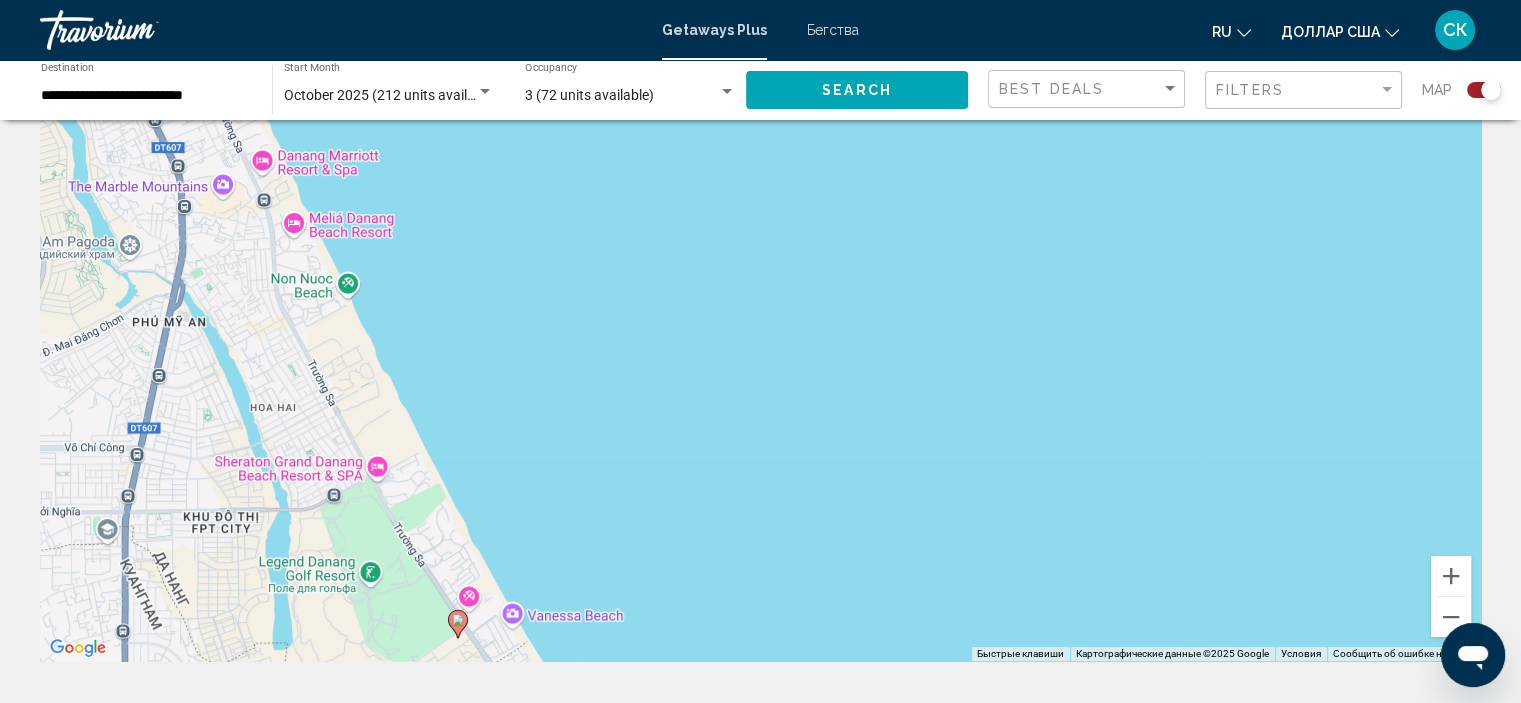 drag, startPoint x: 596, startPoint y: 615, endPoint x: 844, endPoint y: 414, distance: 319.22562 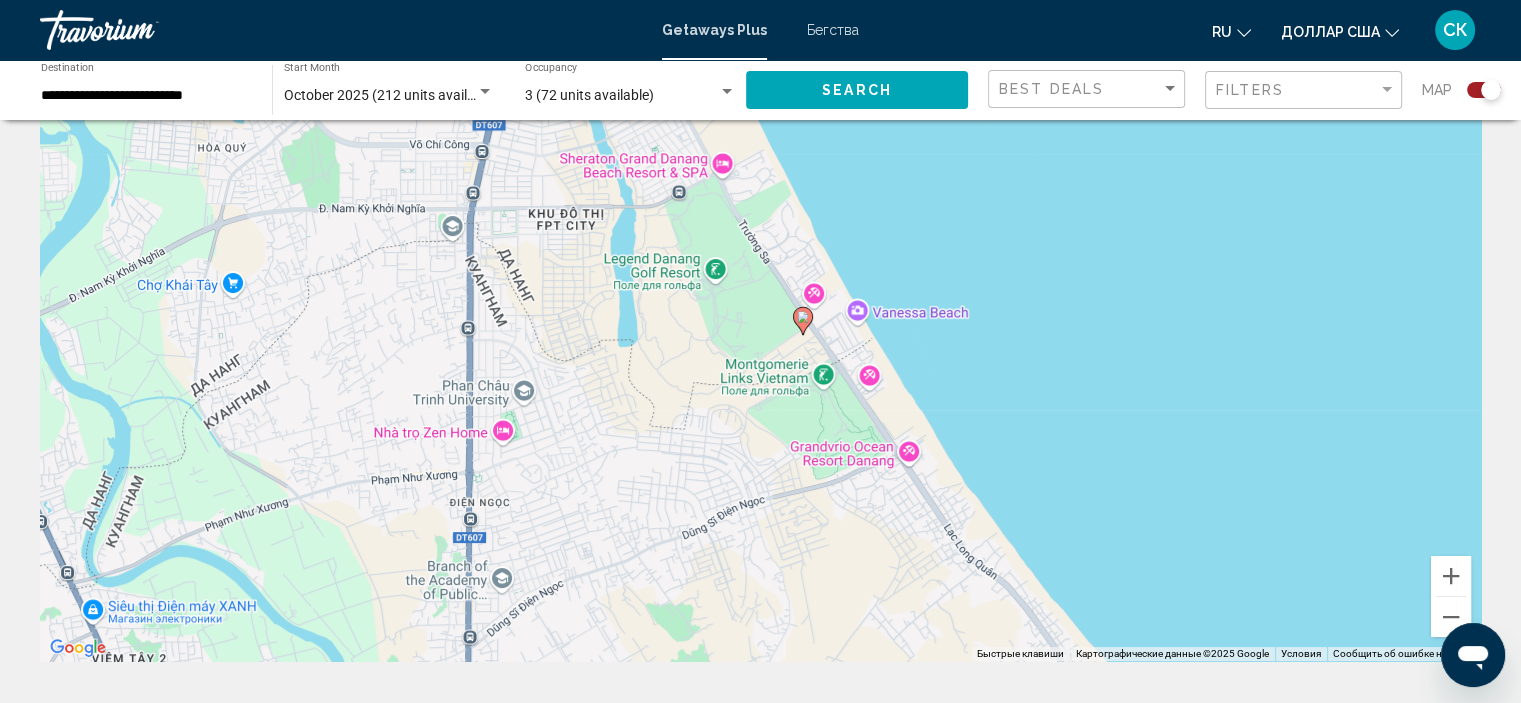click 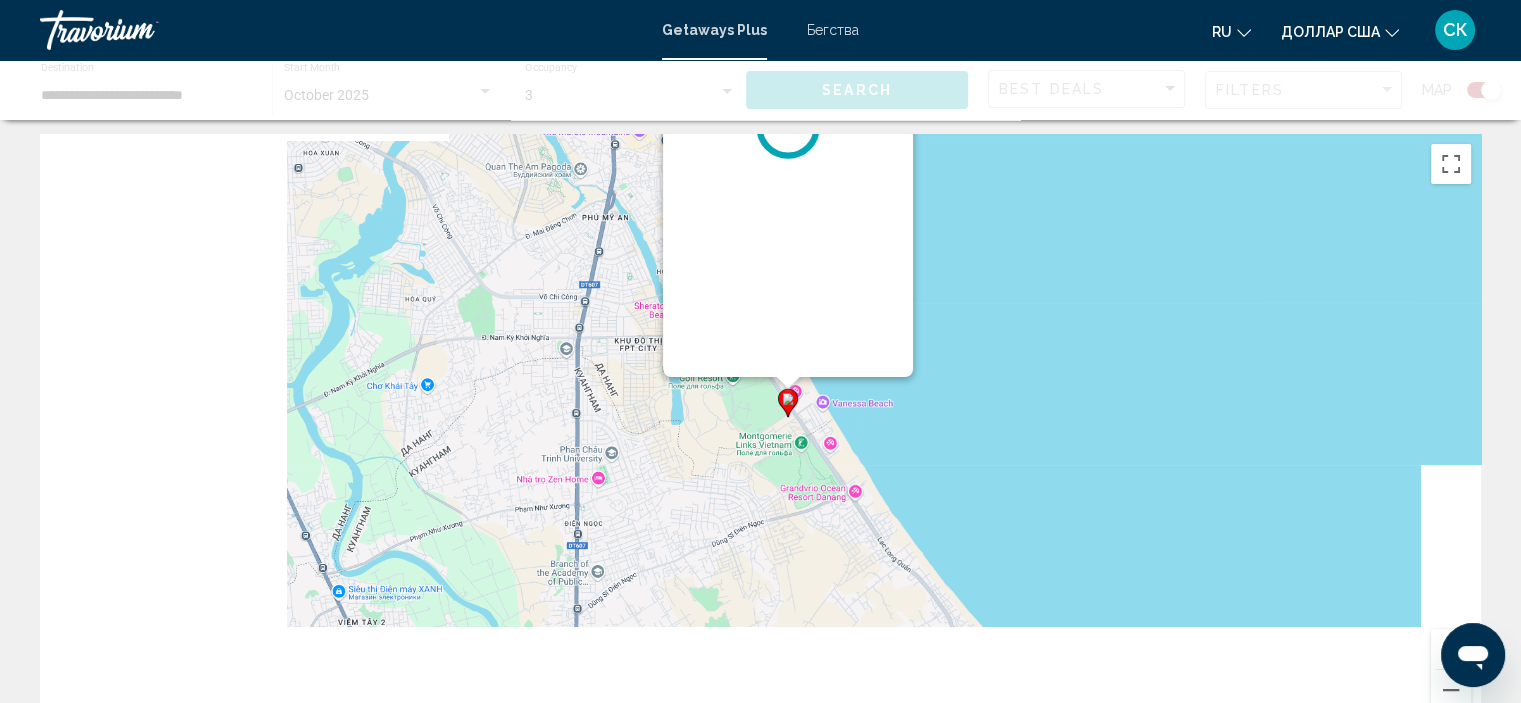 scroll, scrollTop: 0, scrollLeft: 0, axis: both 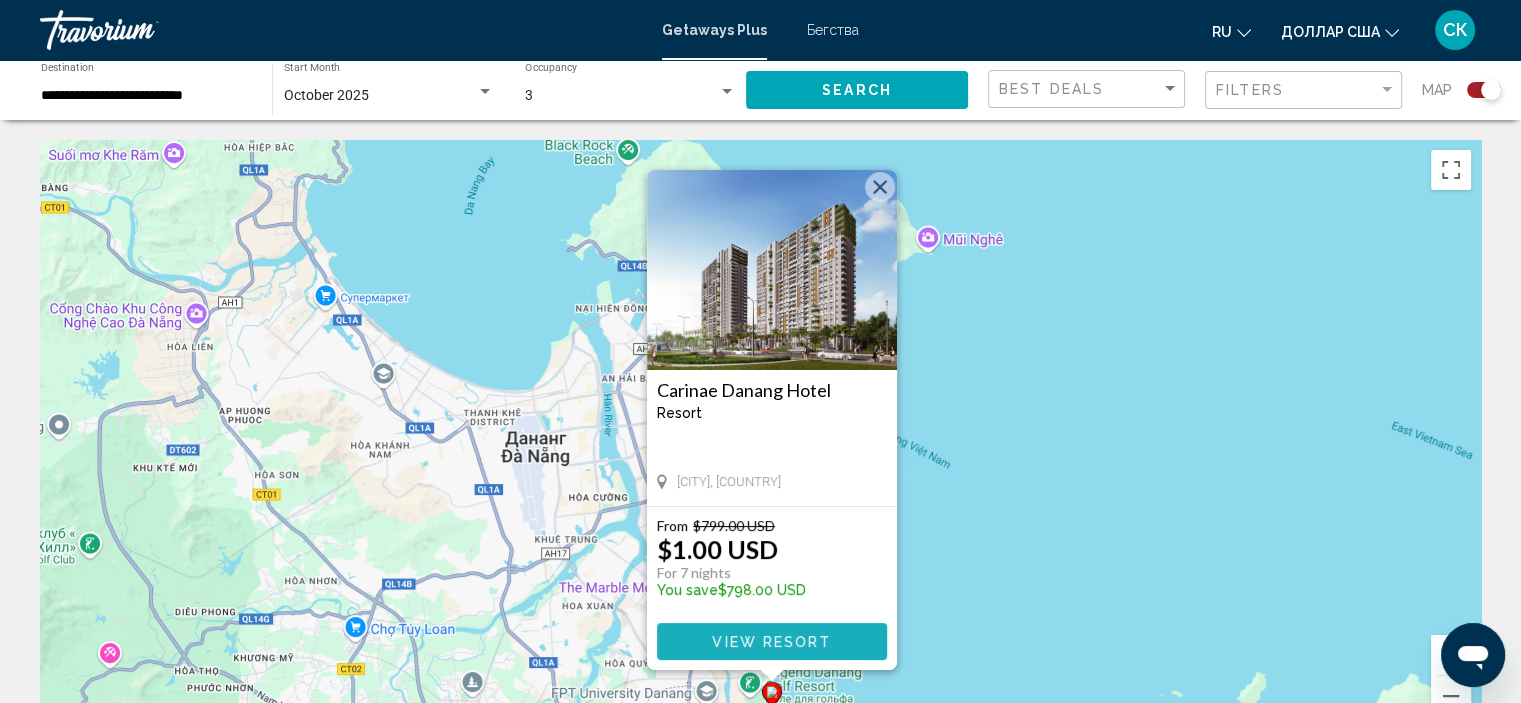 click on "View Resort" at bounding box center (771, 642) 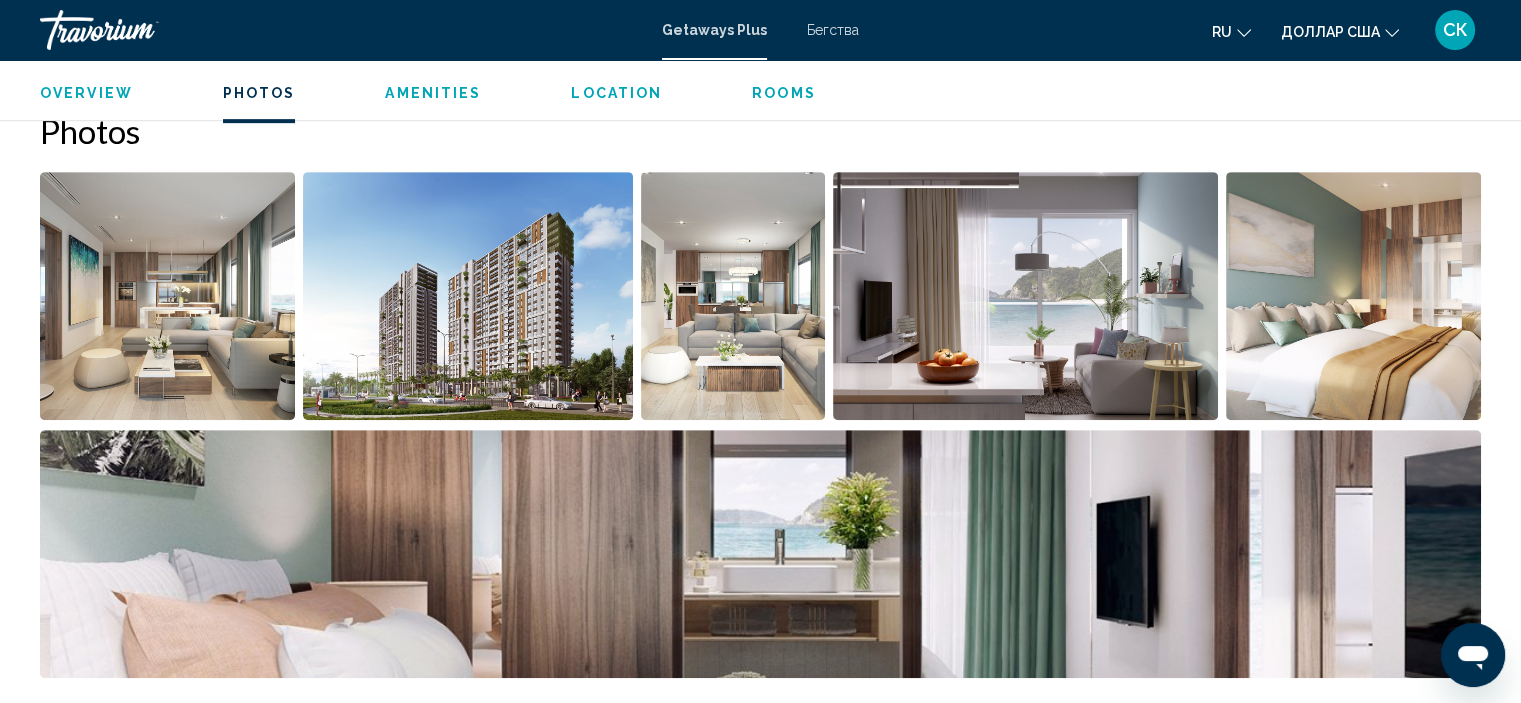 scroll, scrollTop: 908, scrollLeft: 0, axis: vertical 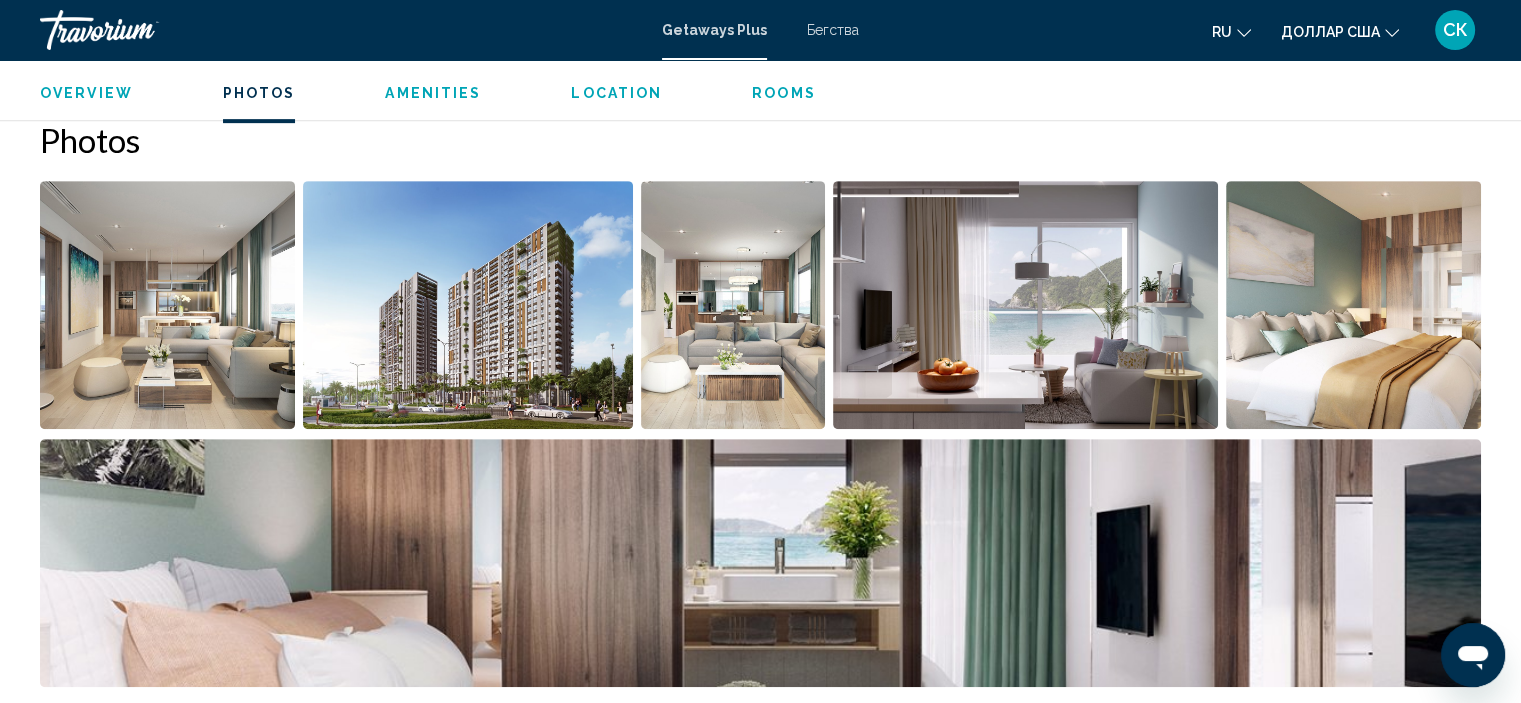 click at bounding box center [167, 305] 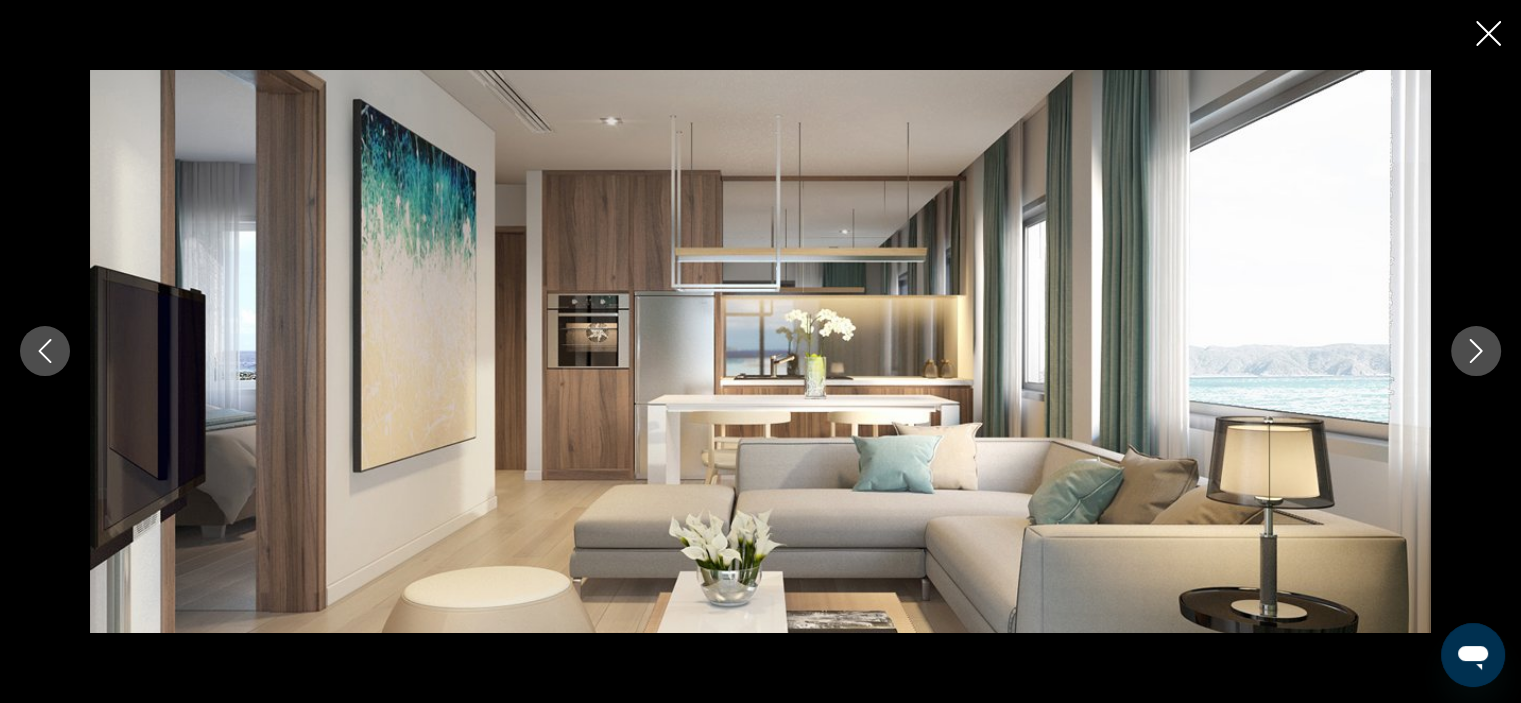 click 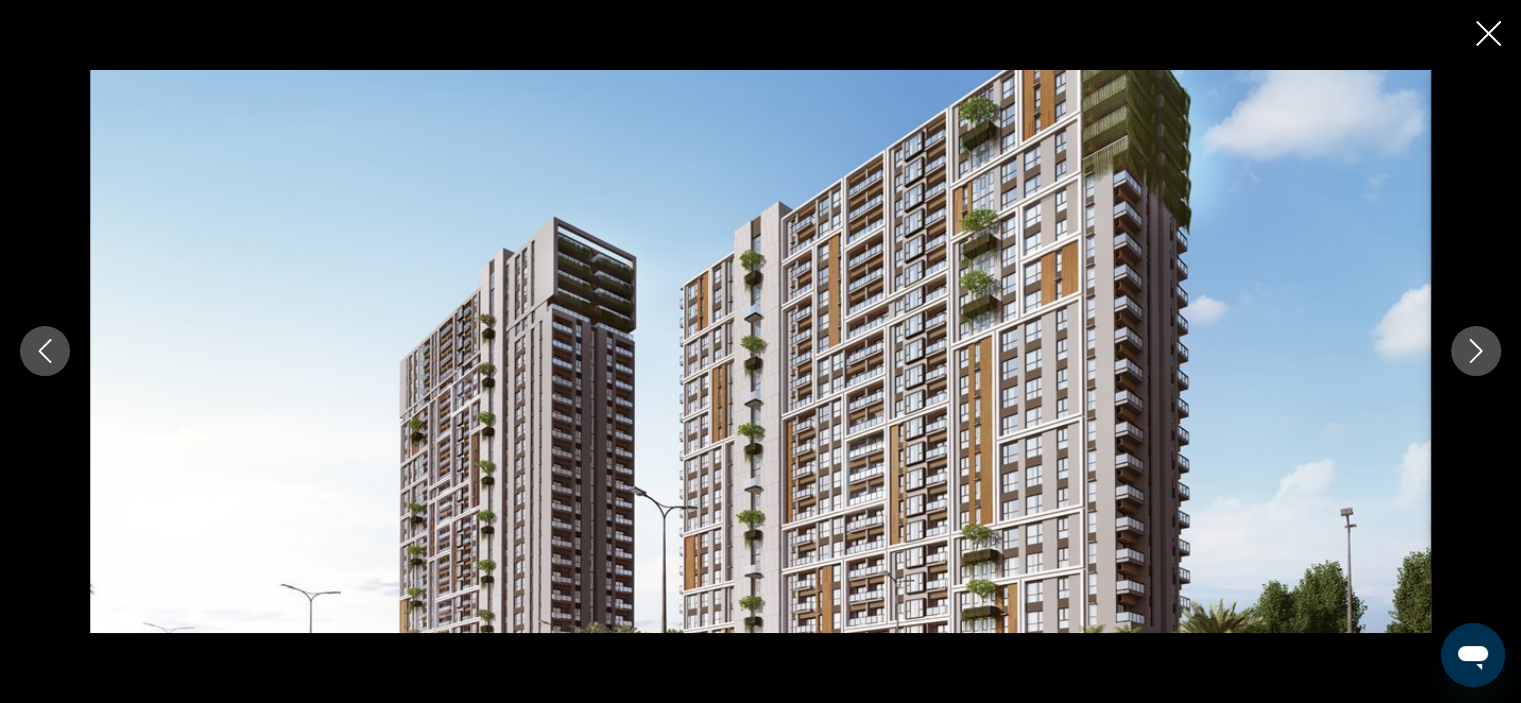 click 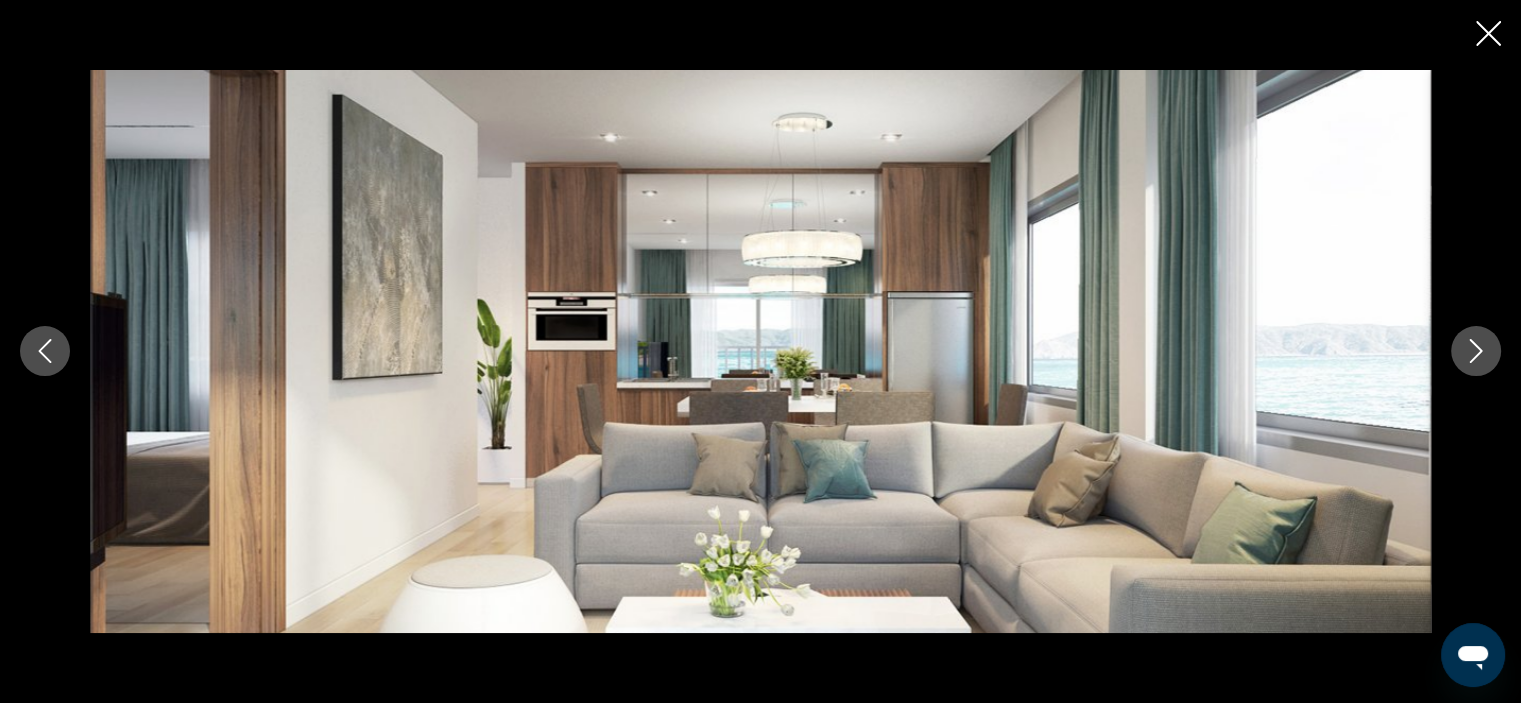 click 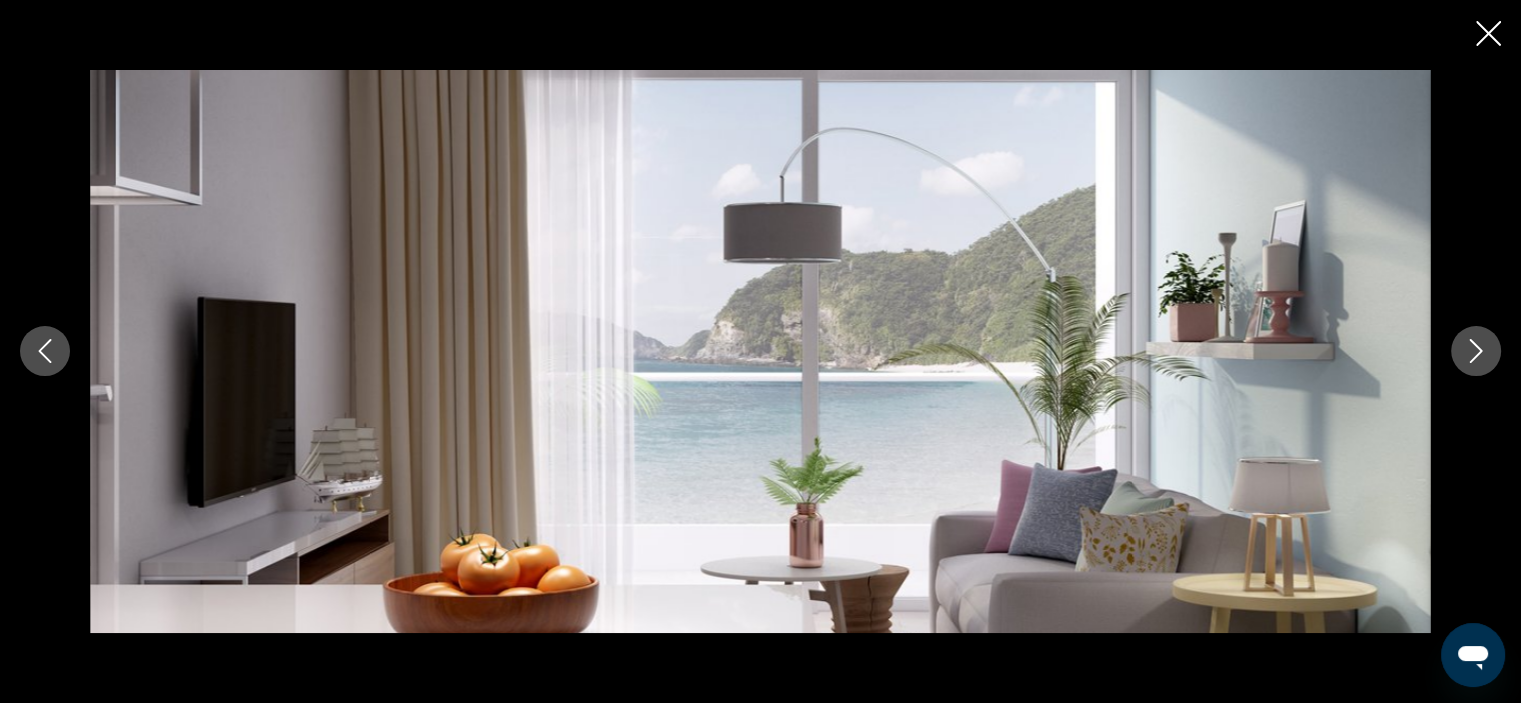 click 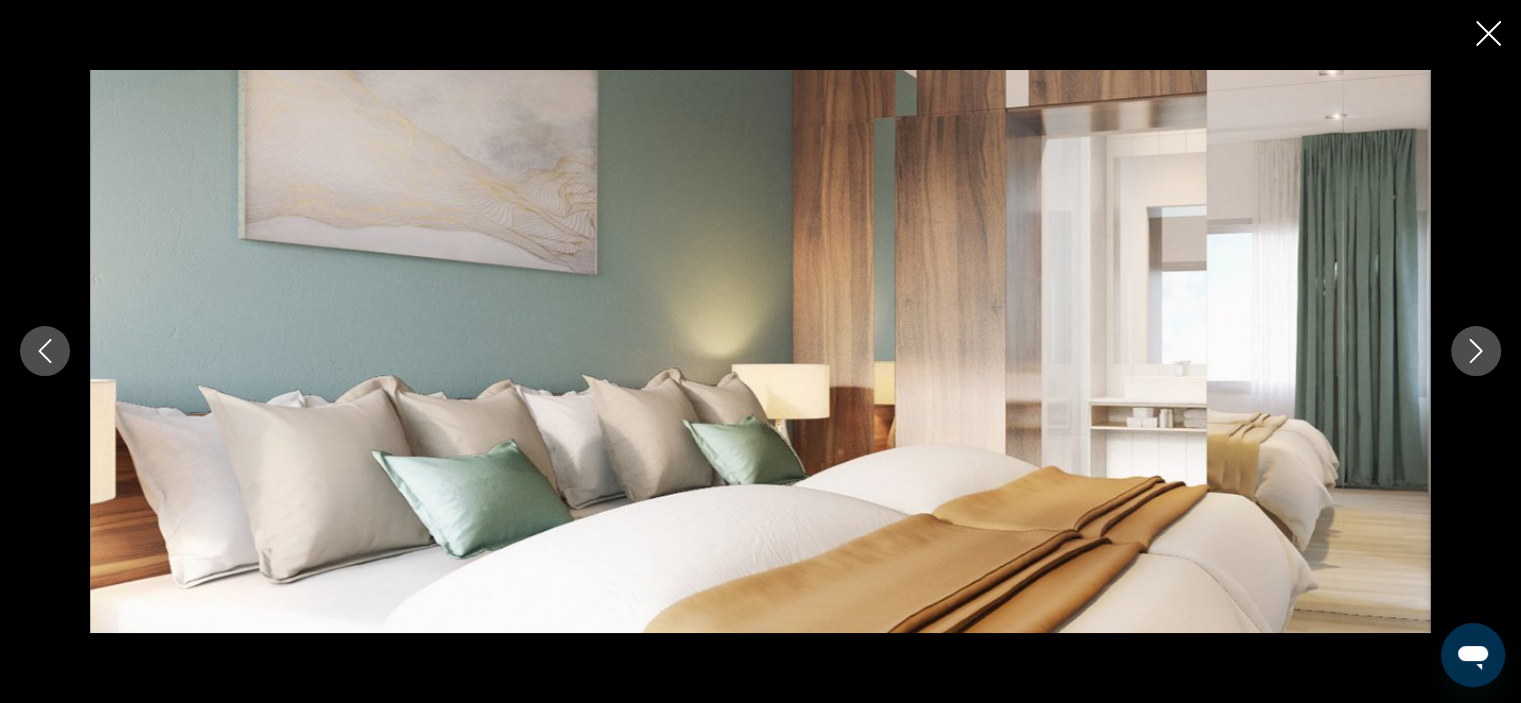 click at bounding box center [760, 351] 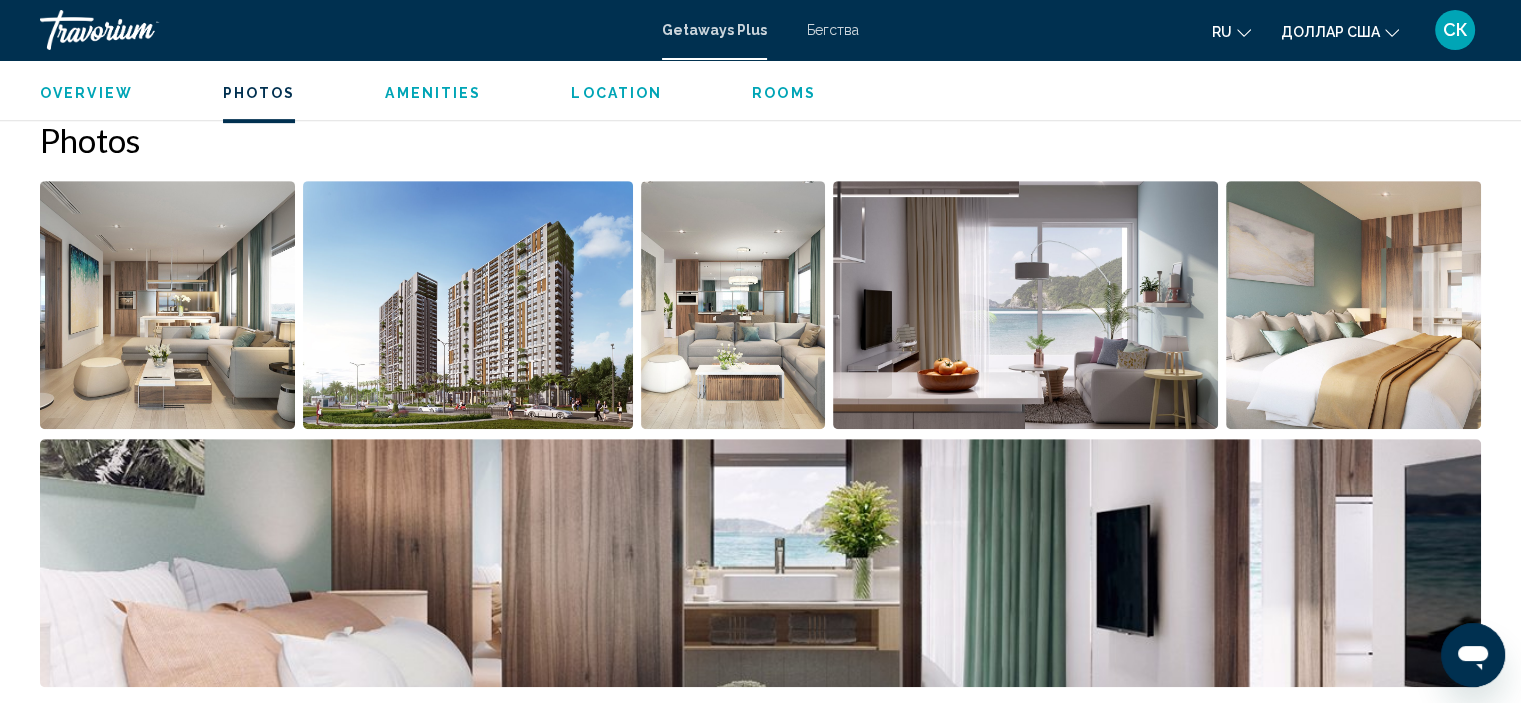 click at bounding box center [1353, 305] 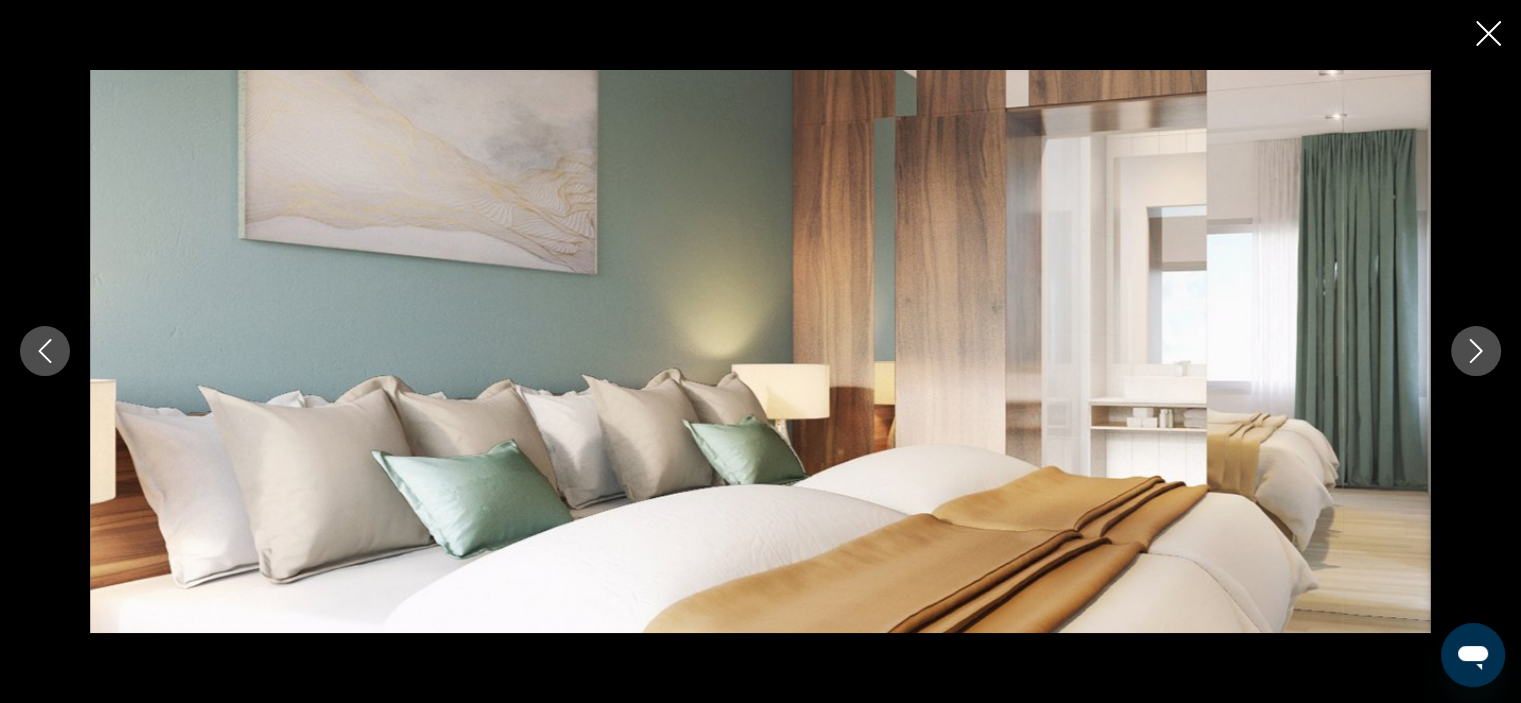 click 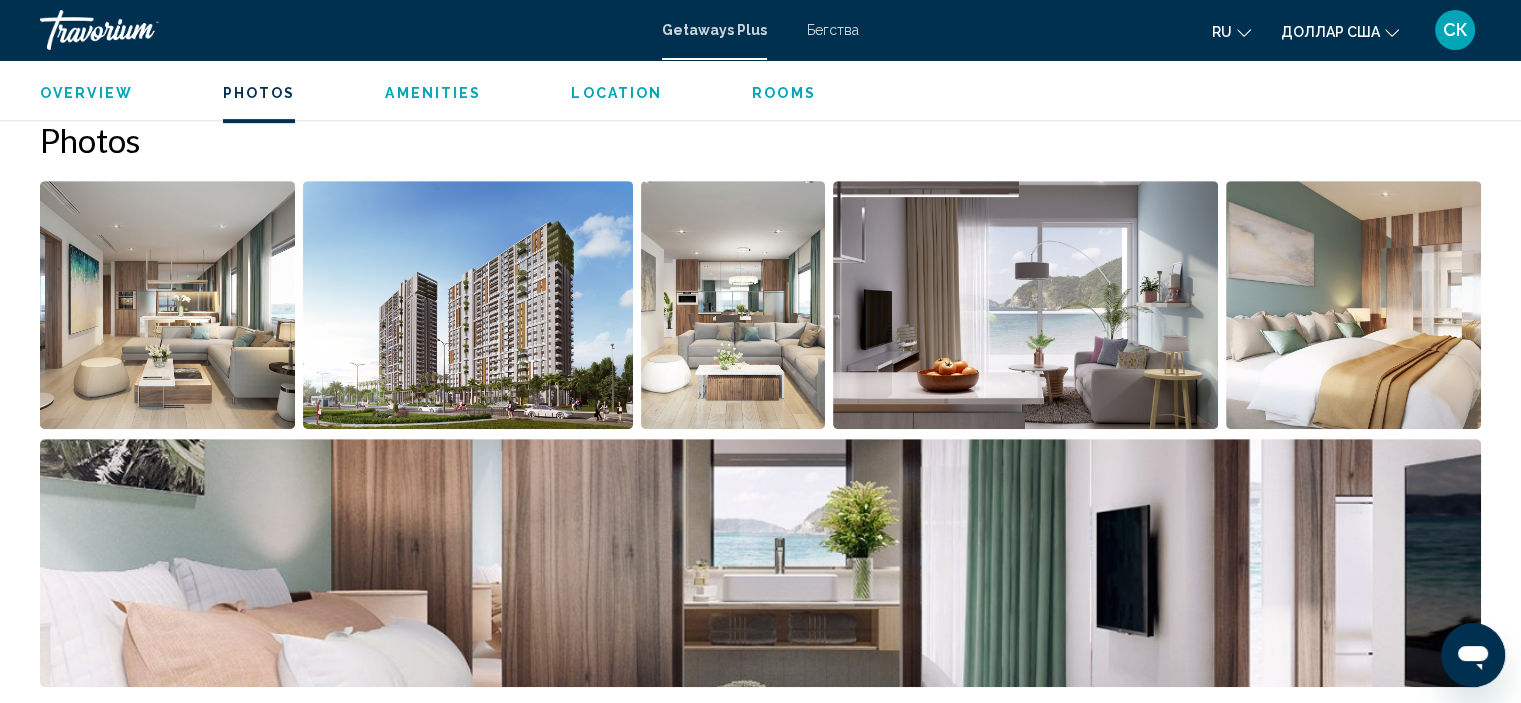 click at bounding box center (1353, 305) 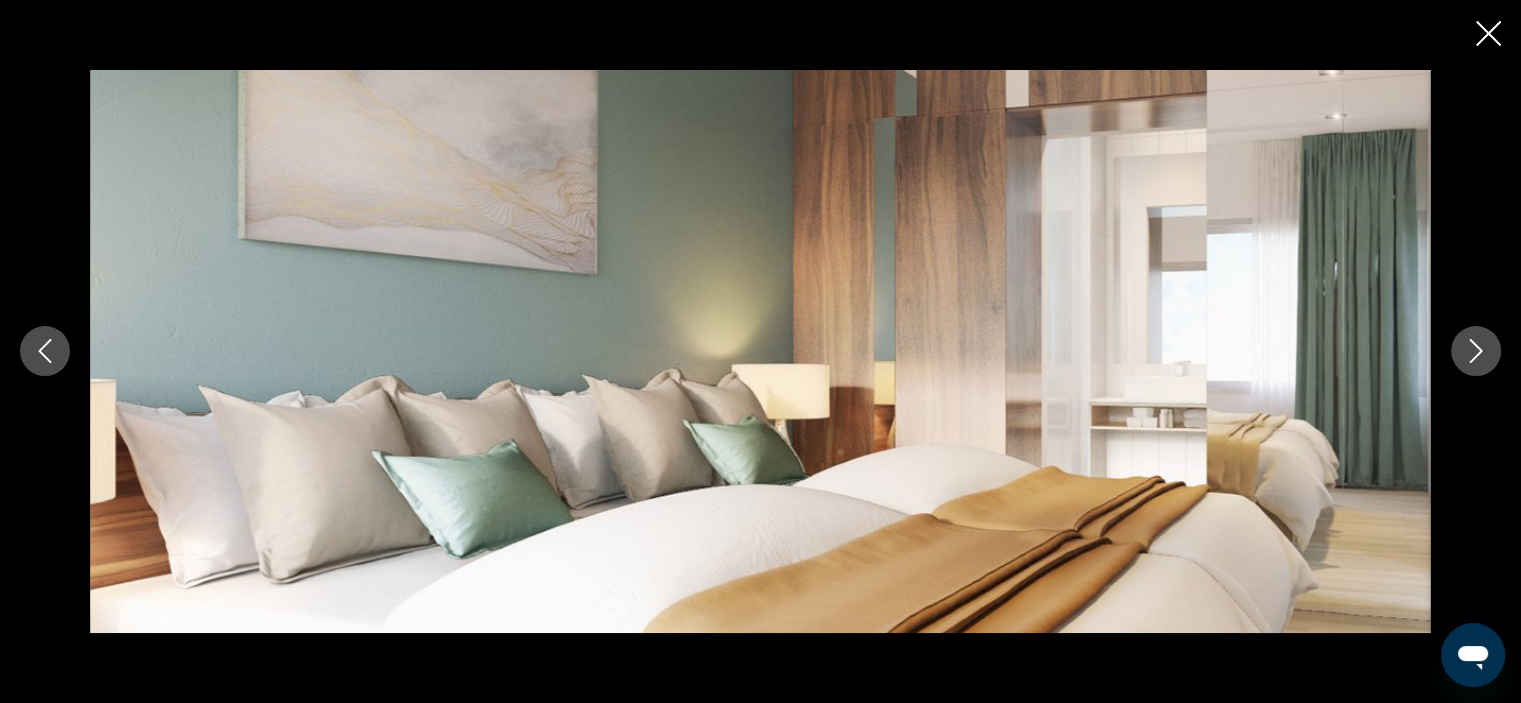 click 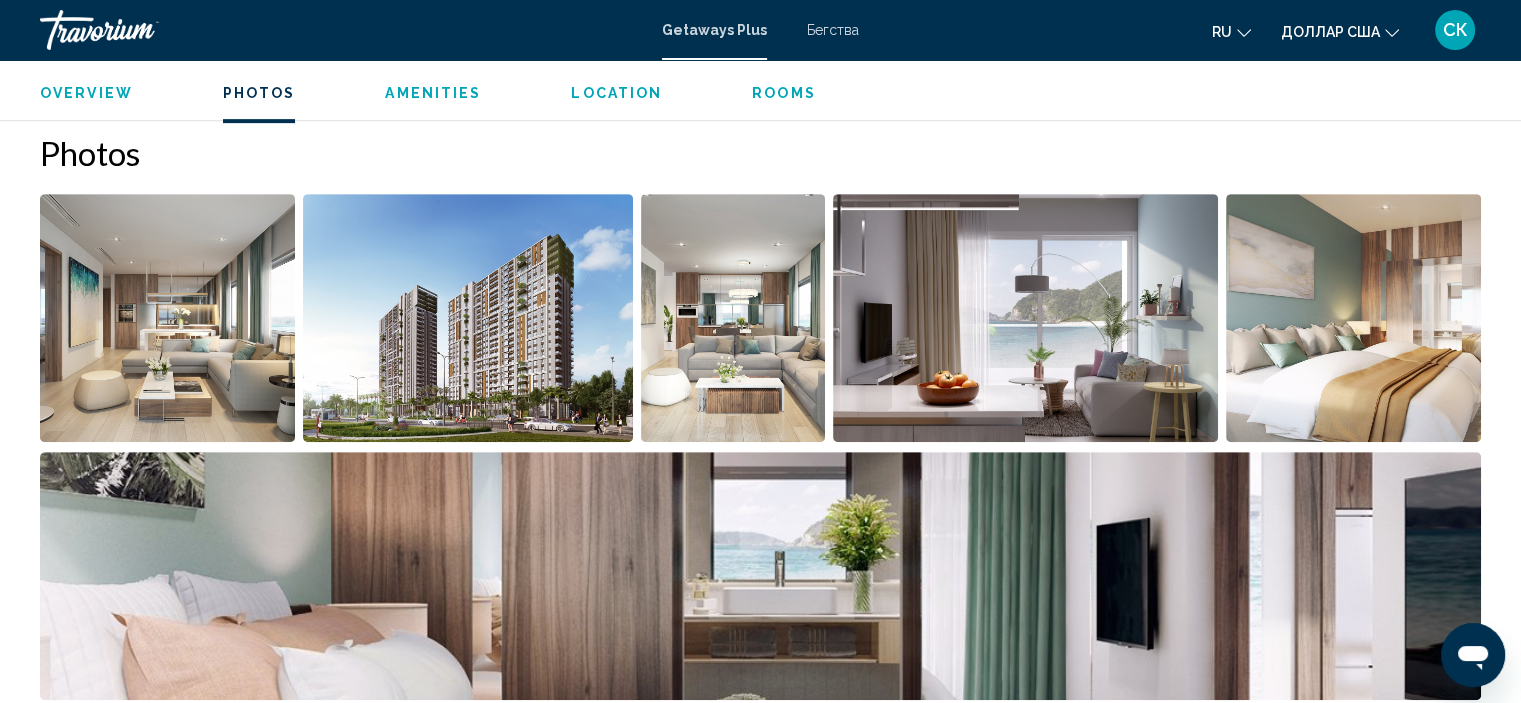 scroll, scrollTop: 896, scrollLeft: 0, axis: vertical 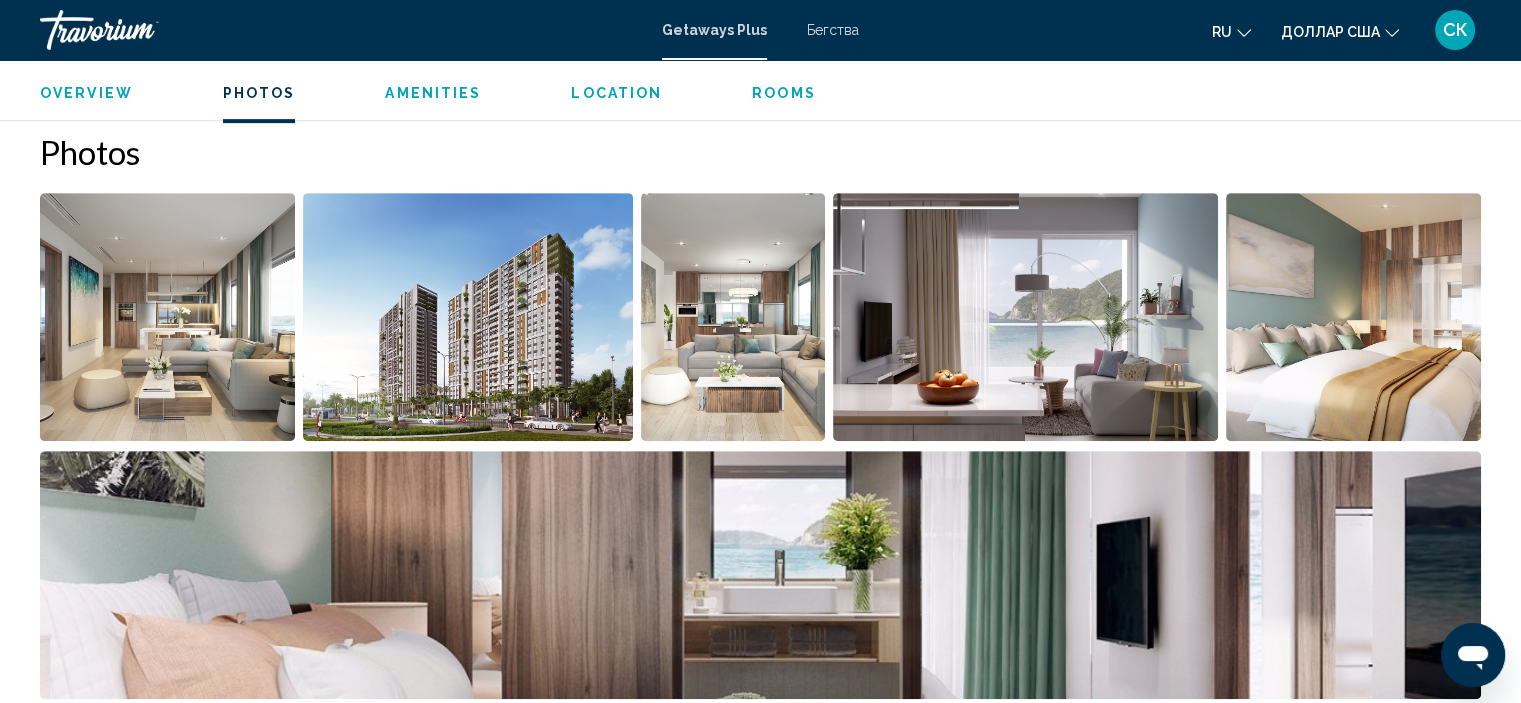 click on "Rooms" at bounding box center (784, 93) 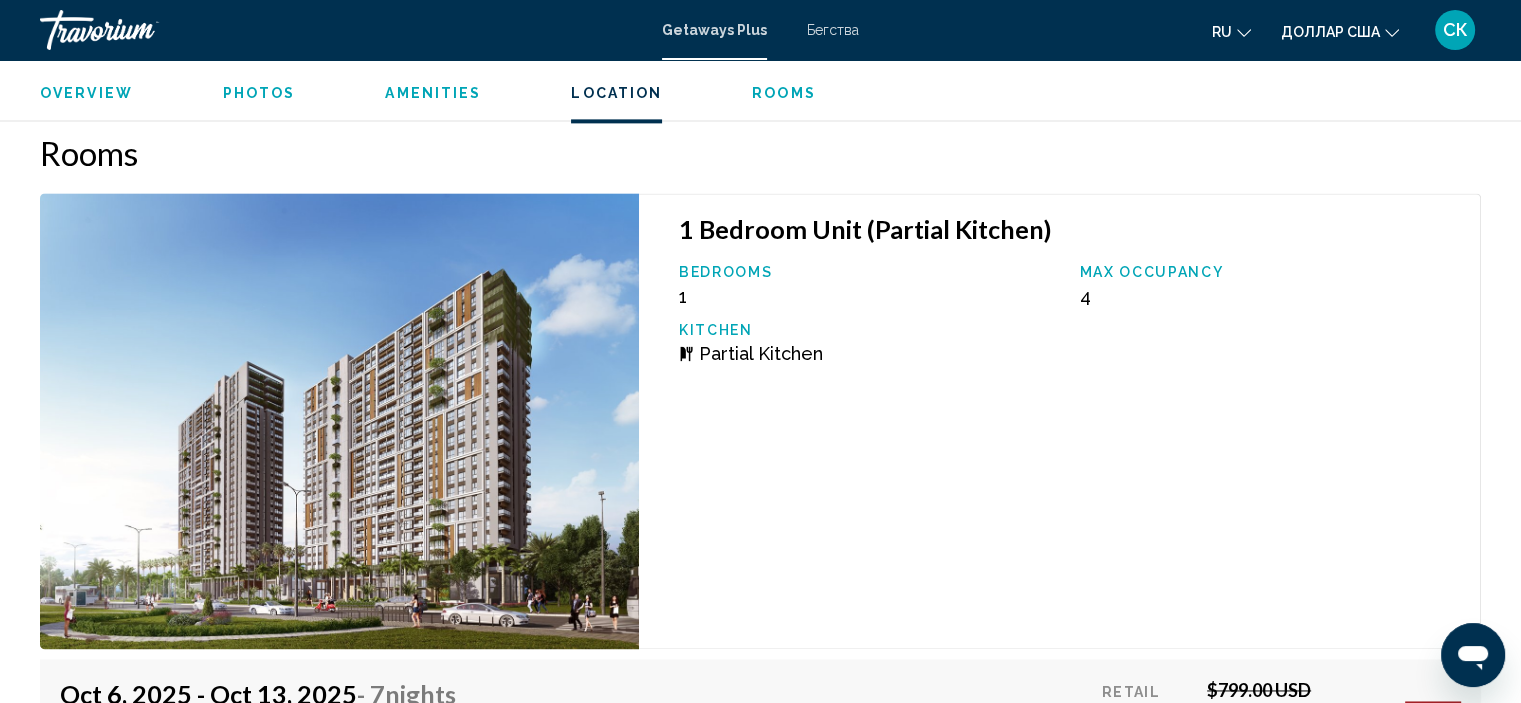scroll, scrollTop: 2769, scrollLeft: 0, axis: vertical 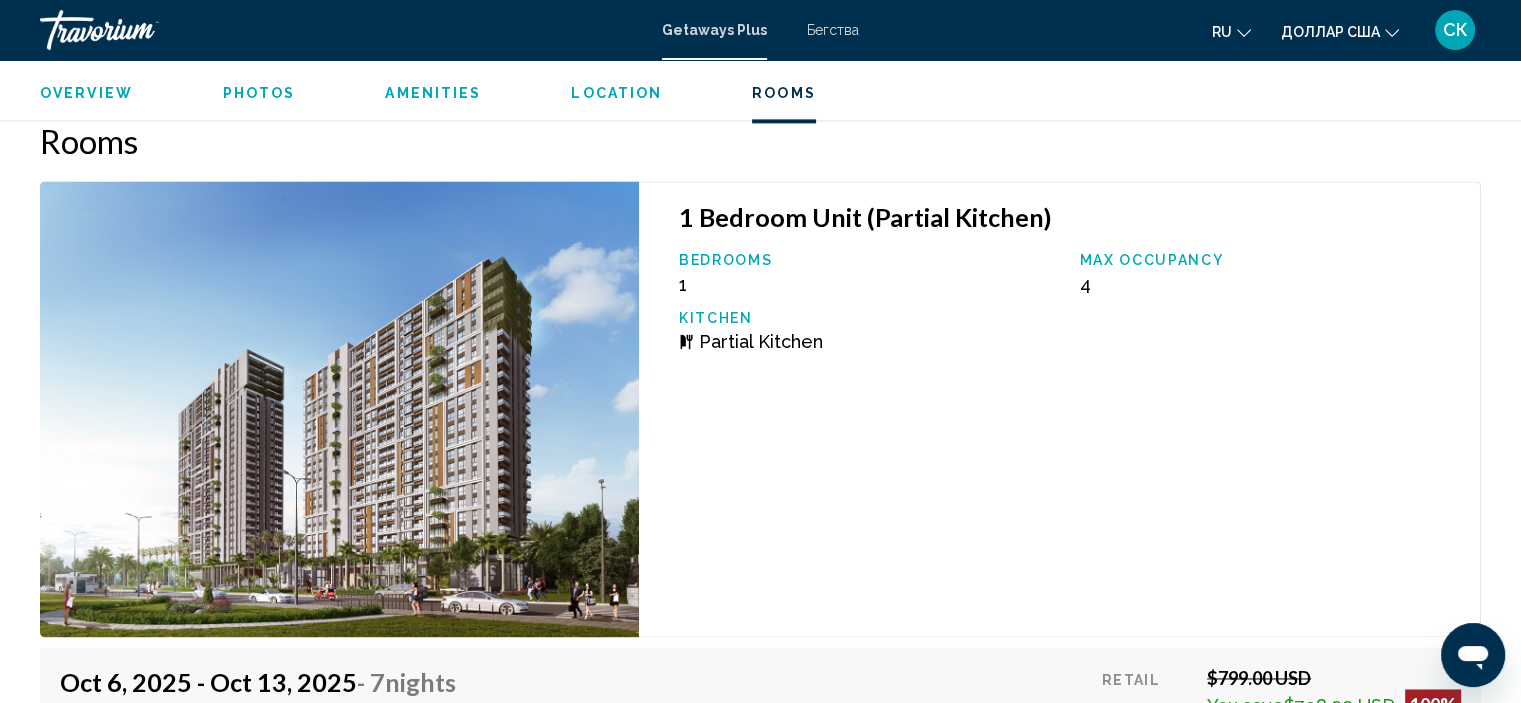 click at bounding box center (339, 409) 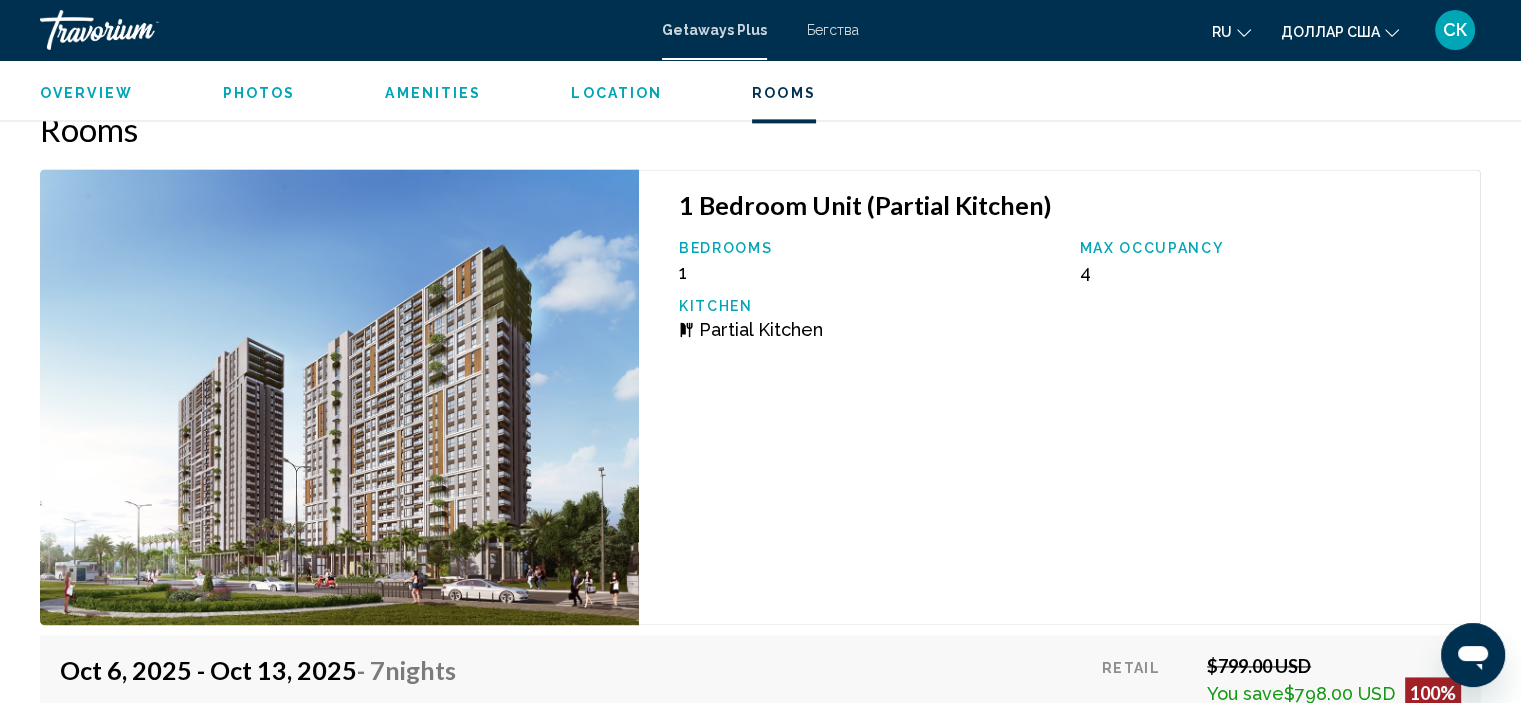 click at bounding box center (339, 397) 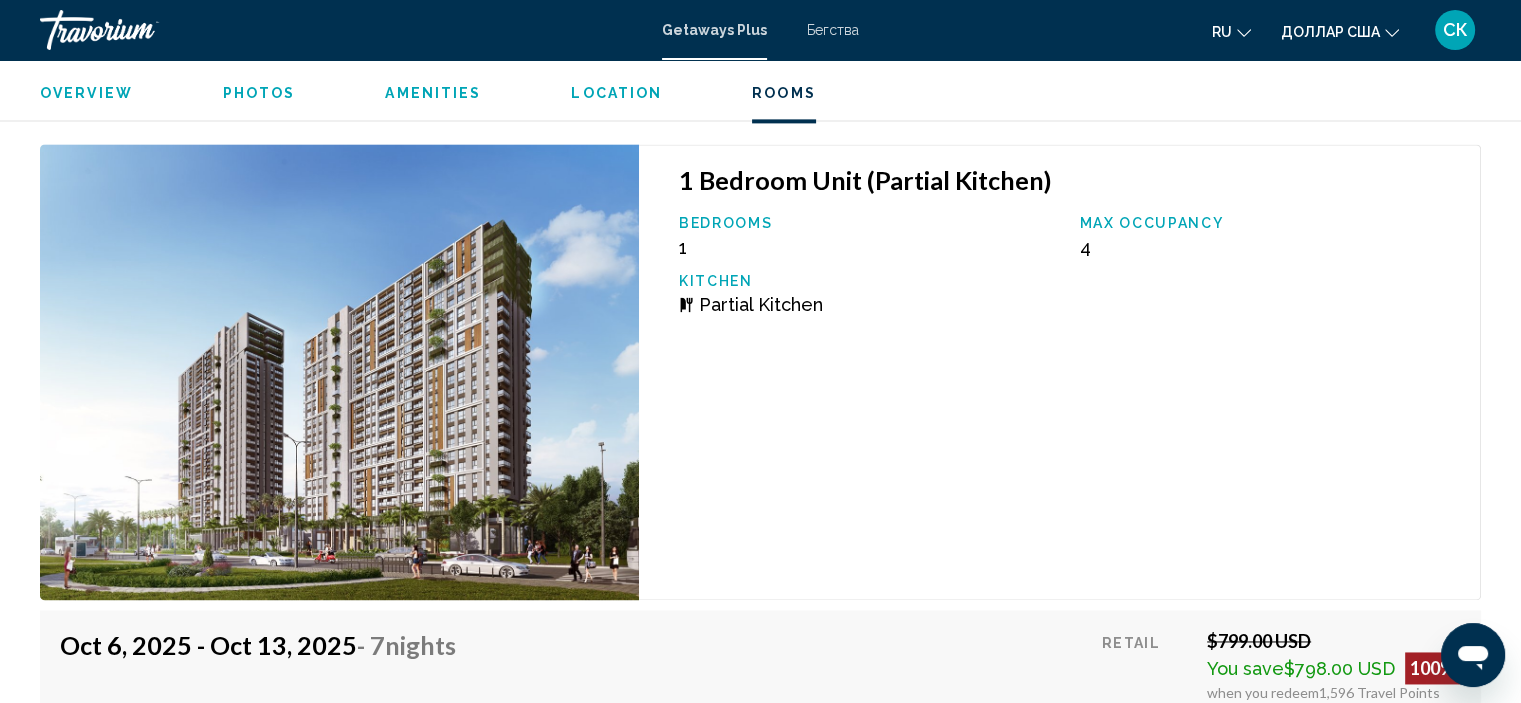 scroll, scrollTop: 2808, scrollLeft: 0, axis: vertical 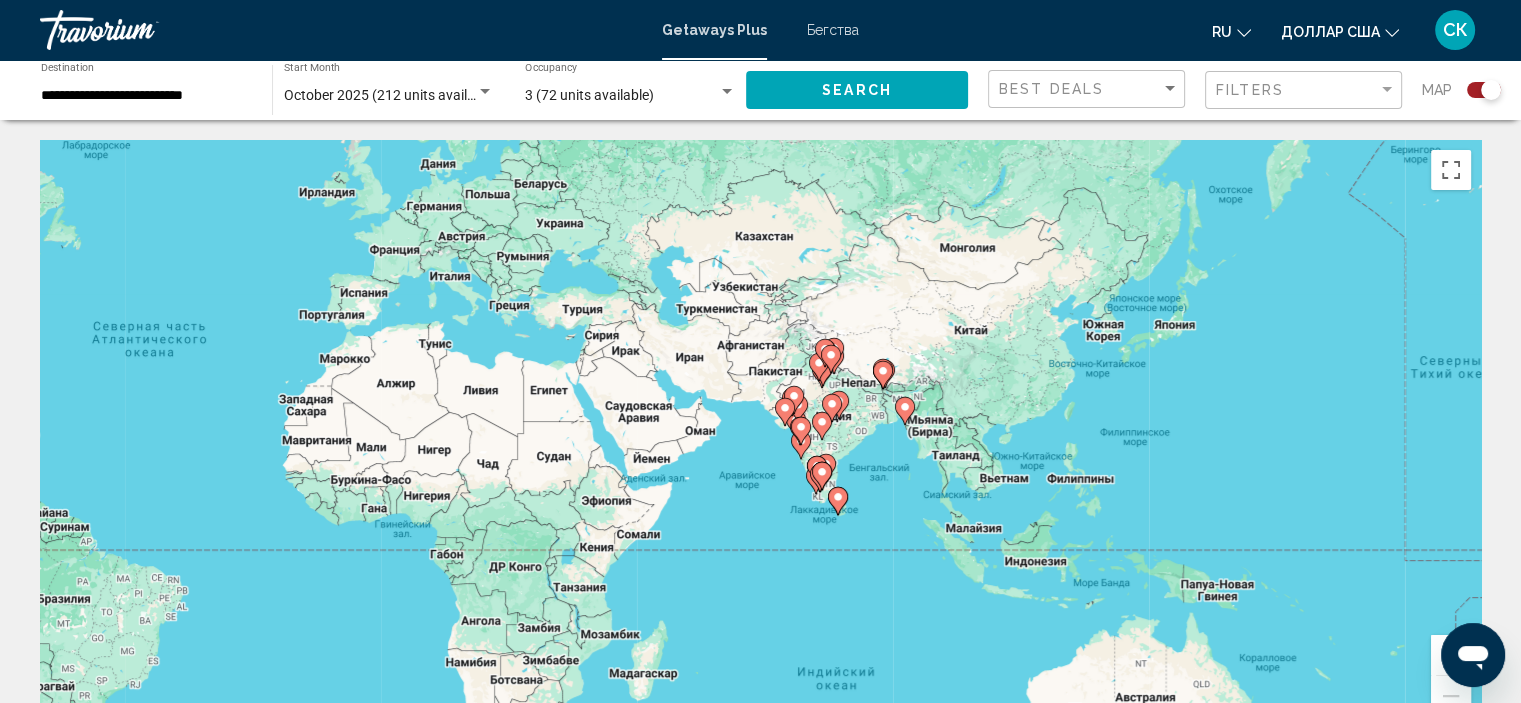 drag, startPoint x: 1305, startPoint y: 510, endPoint x: 763, endPoint y: 438, distance: 546.76135 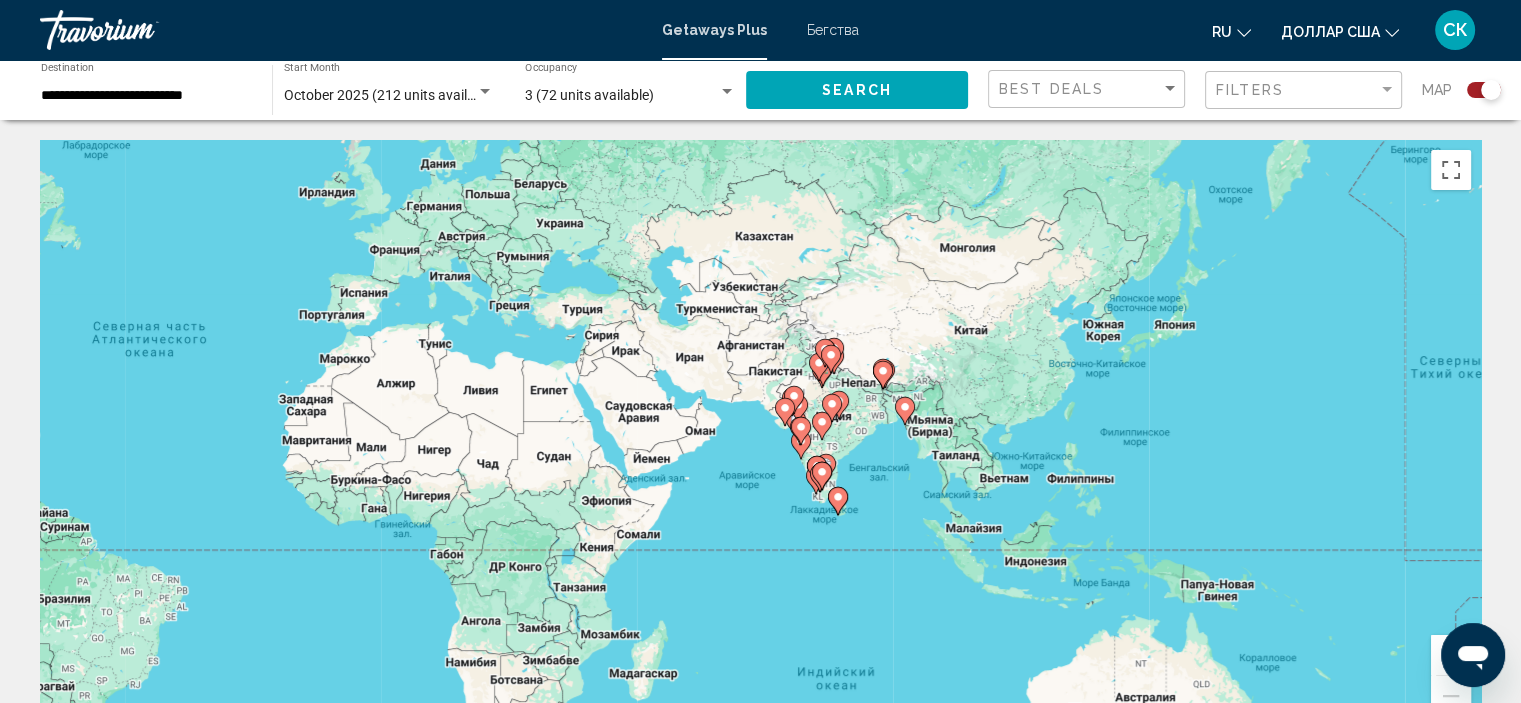click on "Чтобы активировать перетаскивание с помощью клавиатуры, нажмите Alt + Ввод. После этого перемещайте маркер, используя клавиши со стрелками. Чтобы завершить перетаскивание, нажмите клавишу Ввод. Чтобы отменить действие, нажмите клавишу Esc." at bounding box center [760, 440] 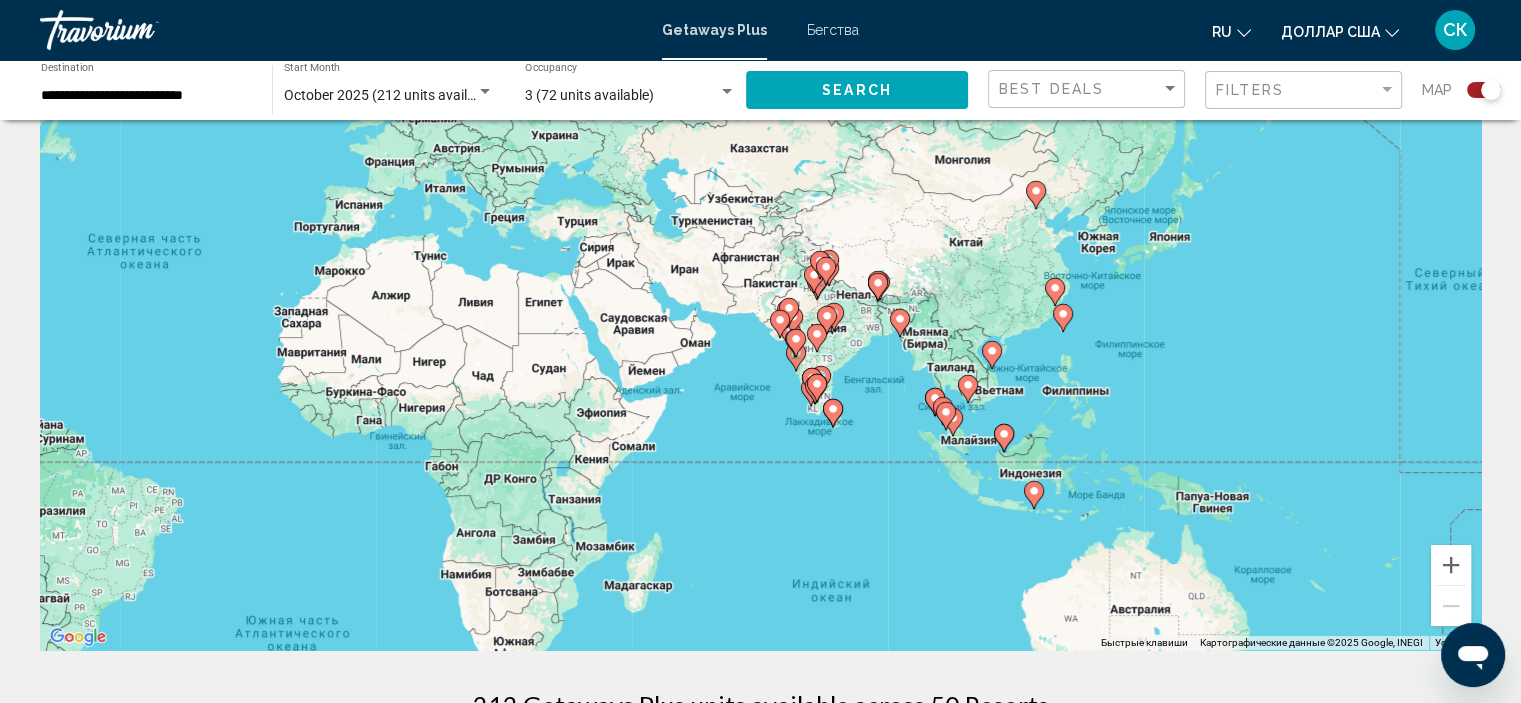 scroll, scrollTop: 84, scrollLeft: 0, axis: vertical 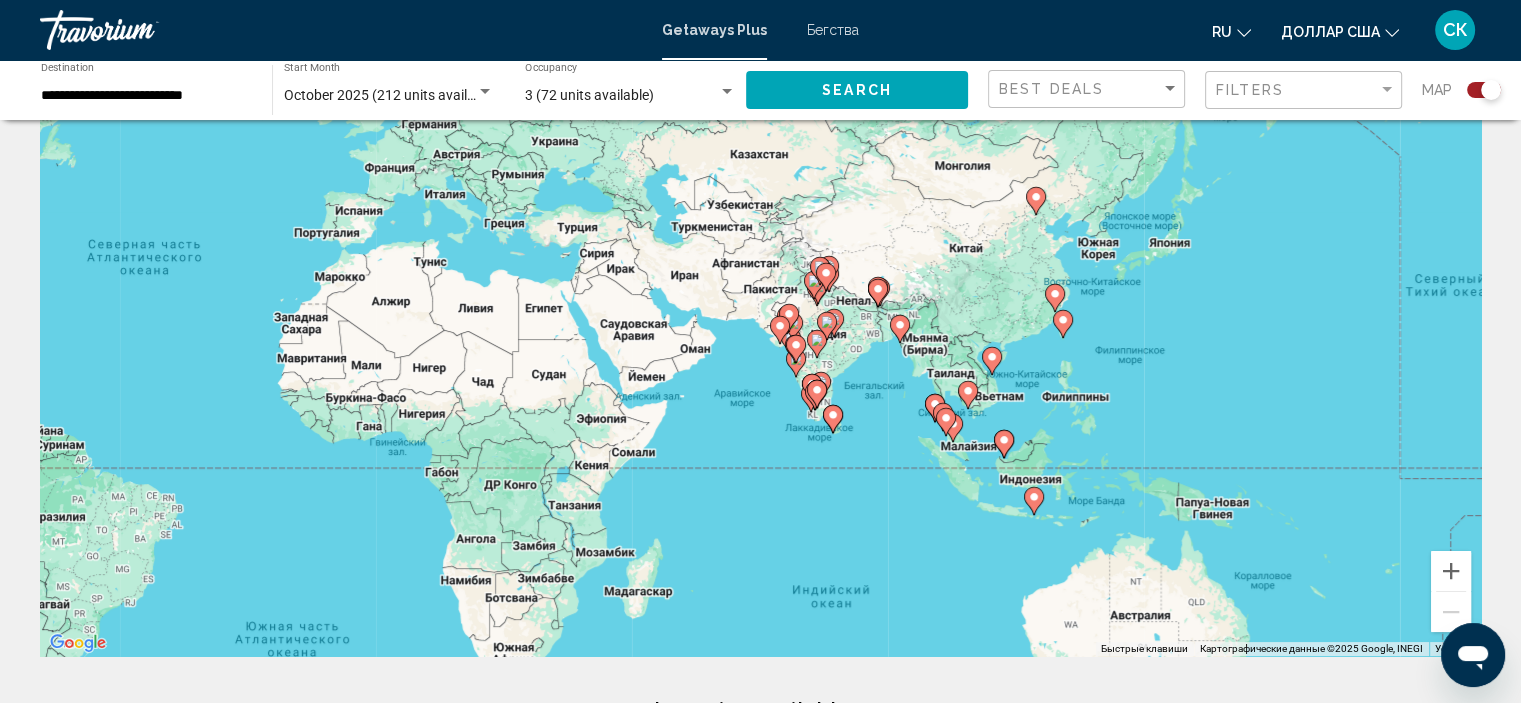 click 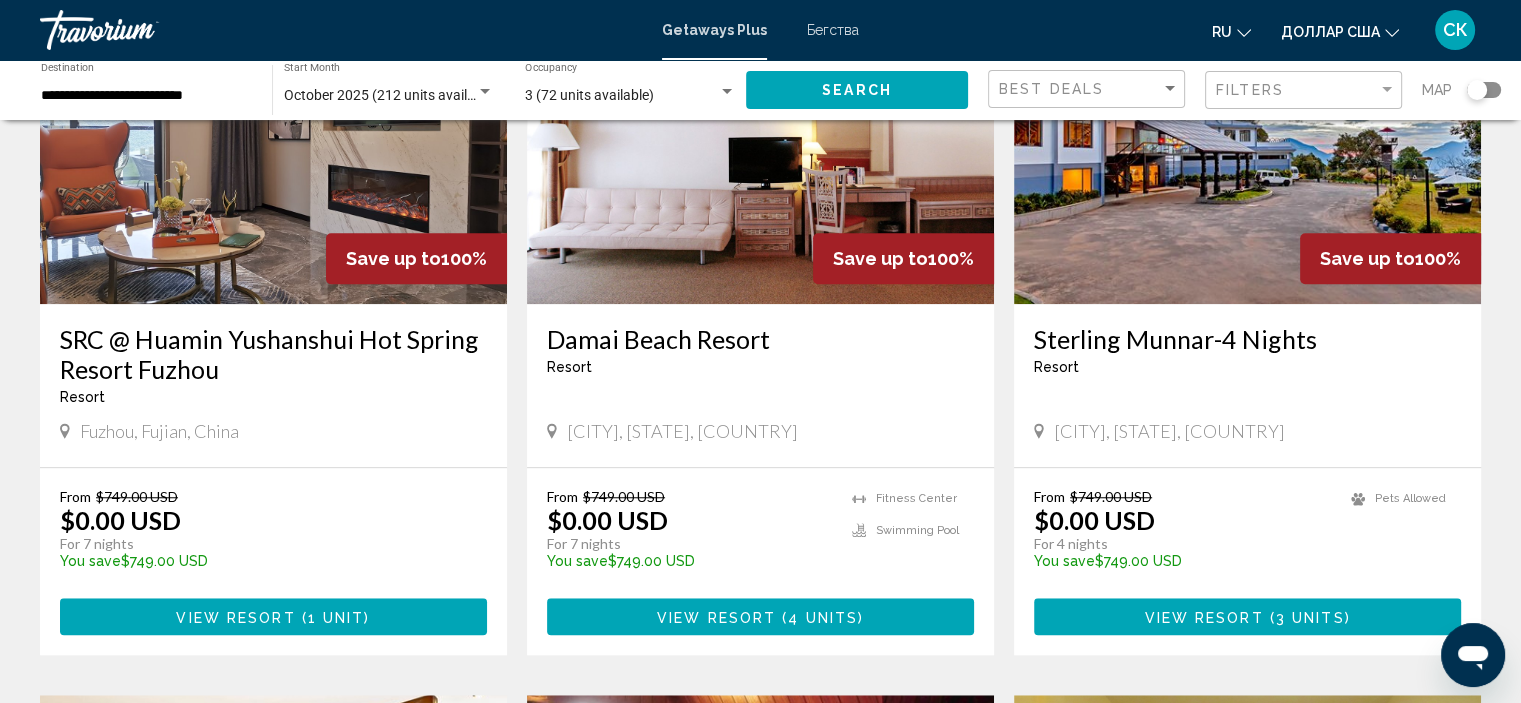 scroll, scrollTop: 1588, scrollLeft: 0, axis: vertical 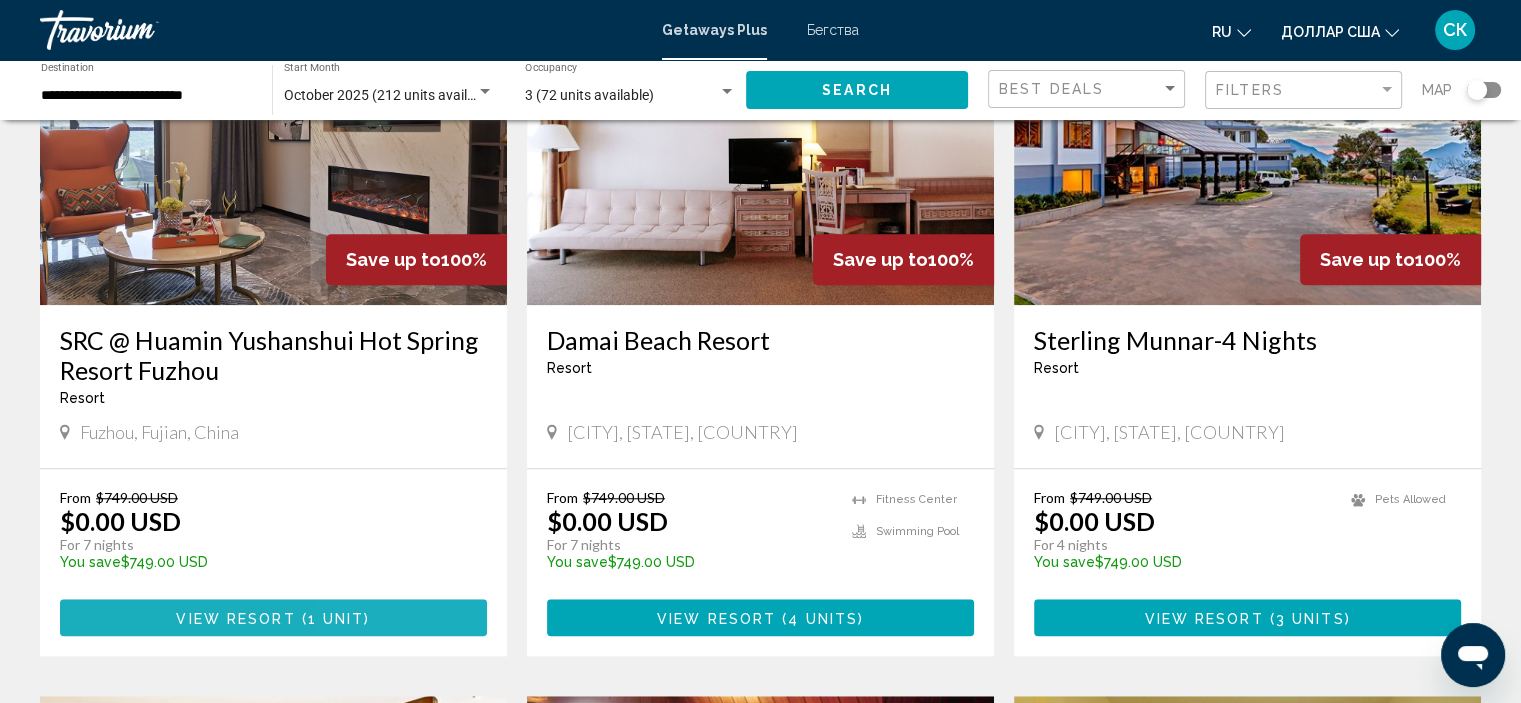 click on "View Resort    ( 1 unit )" at bounding box center (273, 617) 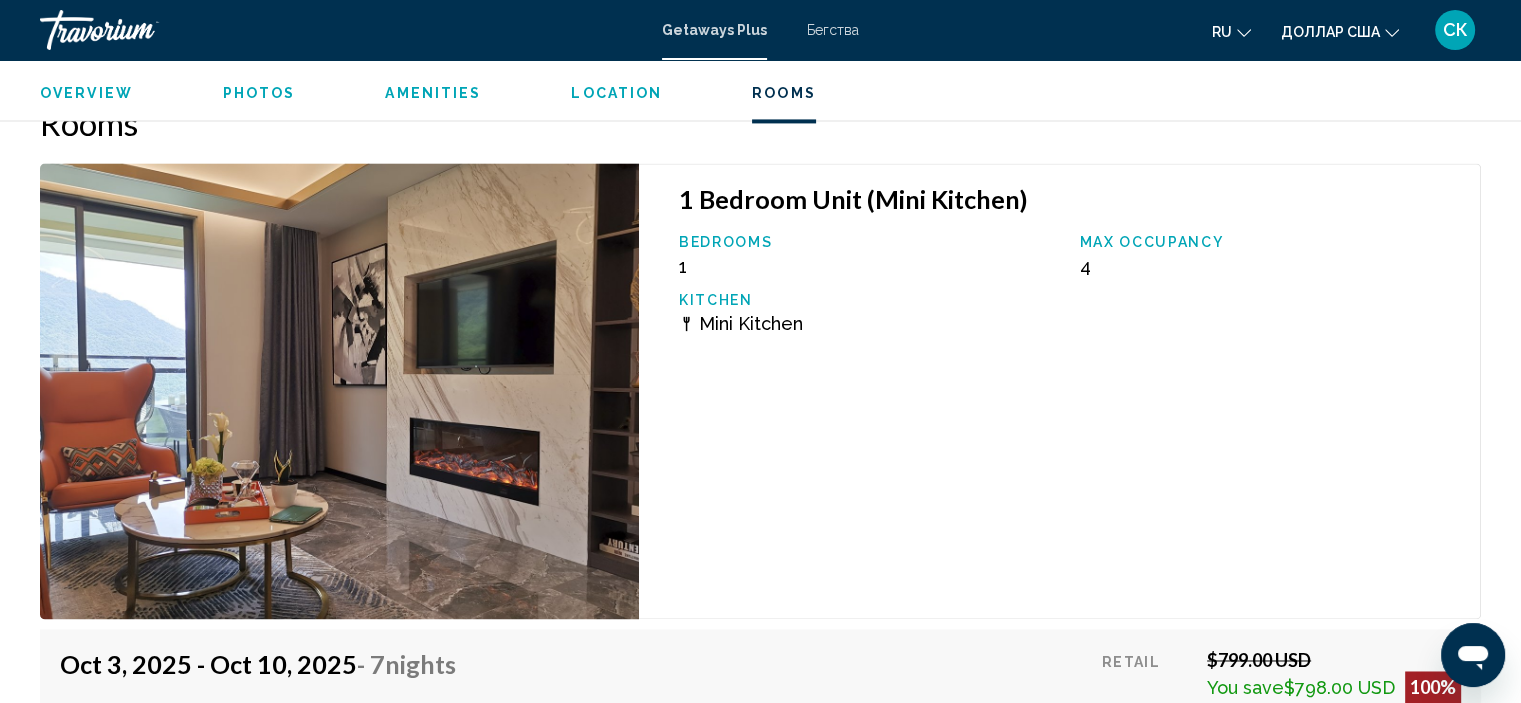 scroll, scrollTop: 3016, scrollLeft: 0, axis: vertical 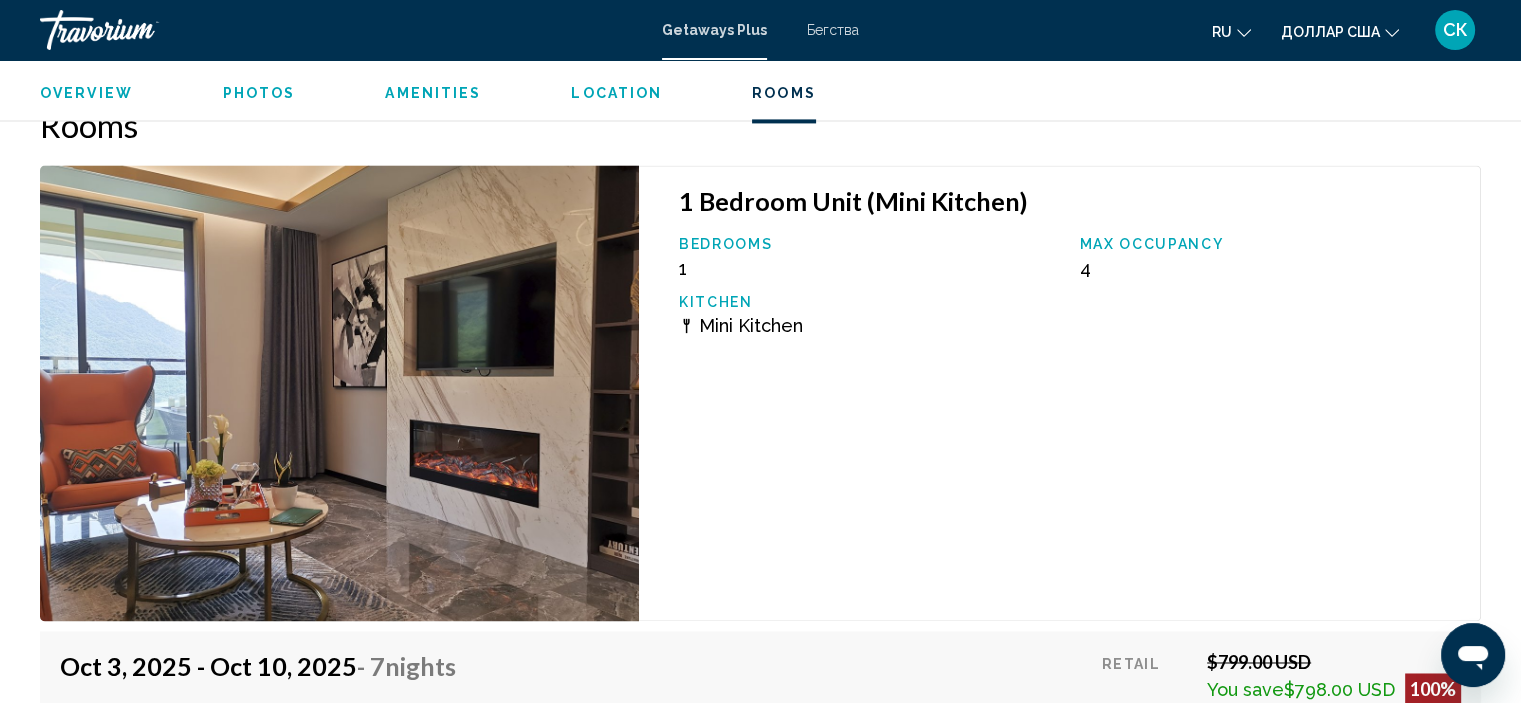 click at bounding box center [339, 393] 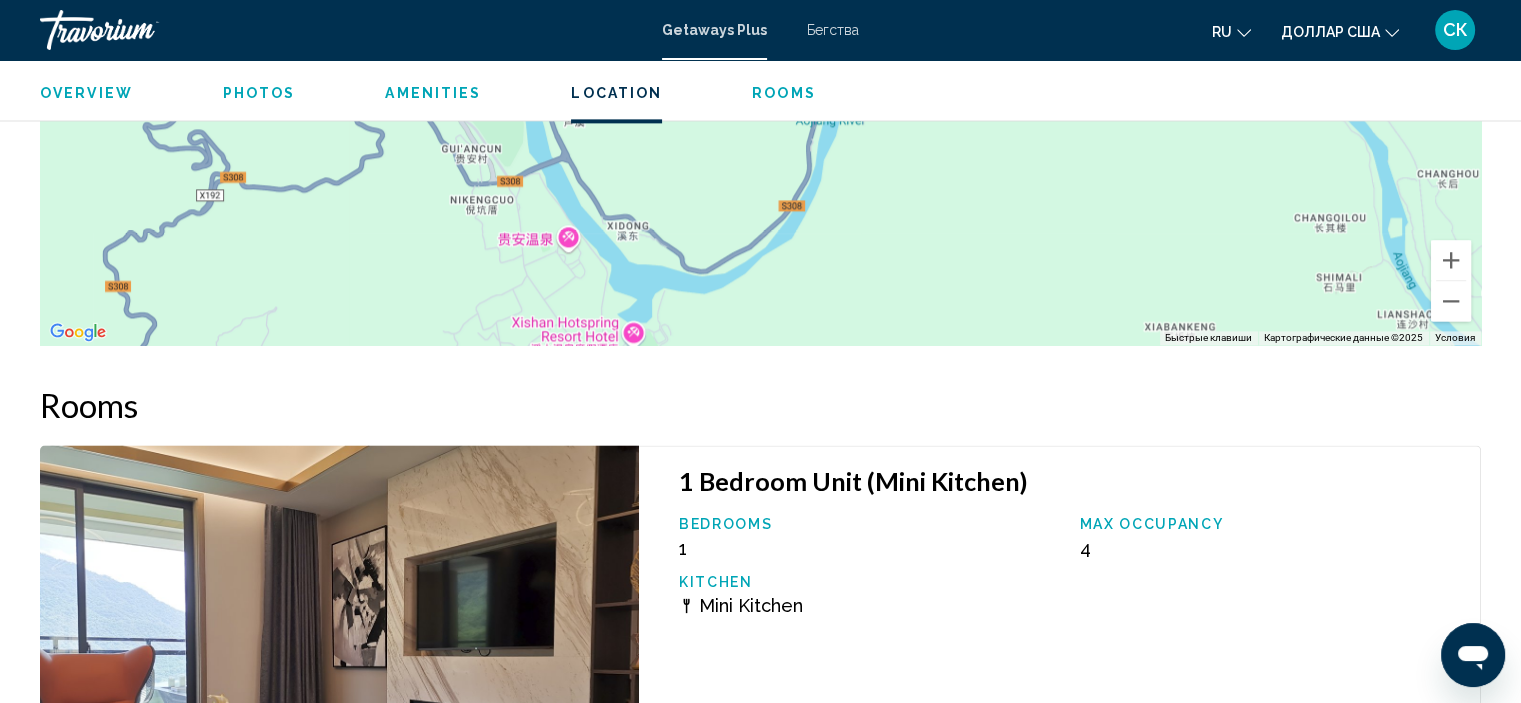 scroll, scrollTop: 2712, scrollLeft: 0, axis: vertical 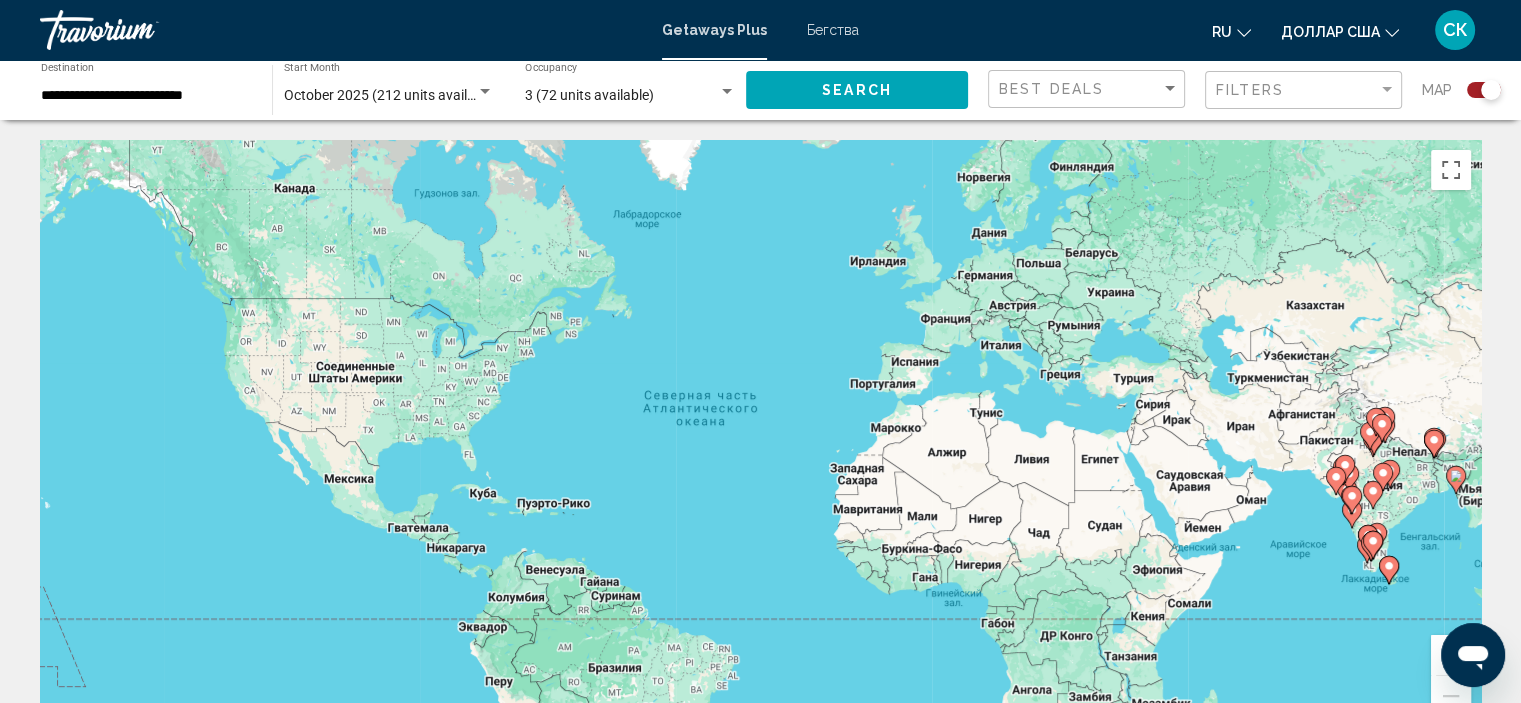 click 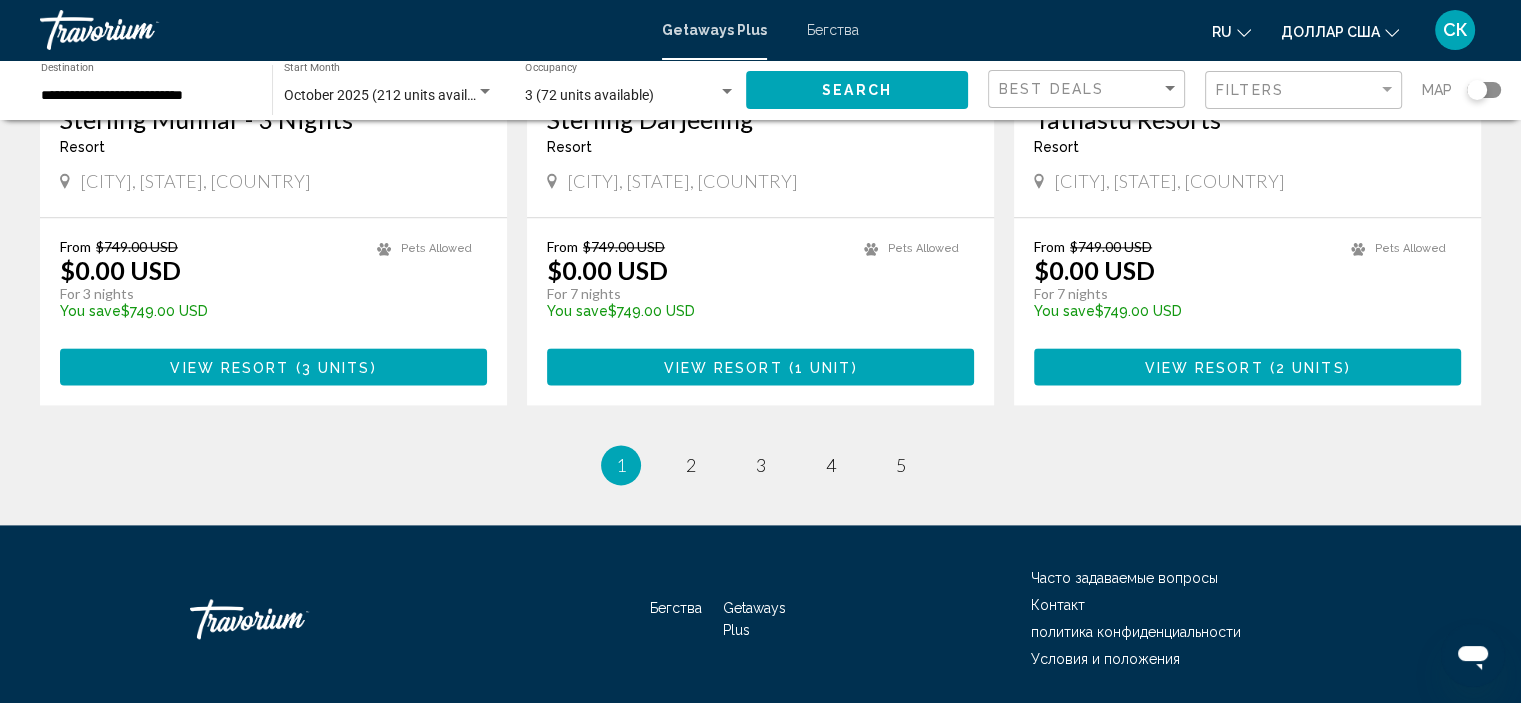 scroll, scrollTop: 2584, scrollLeft: 0, axis: vertical 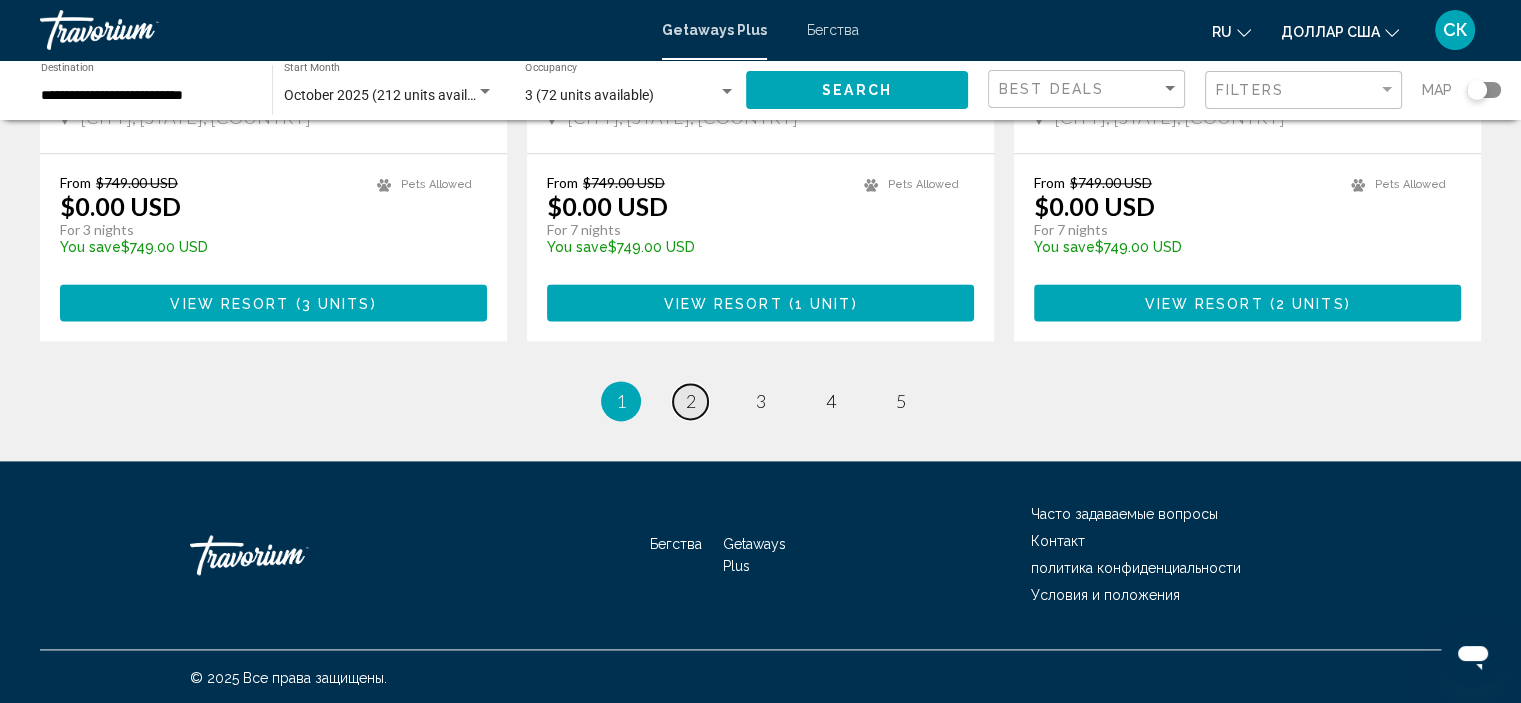 click on "2" at bounding box center (691, 401) 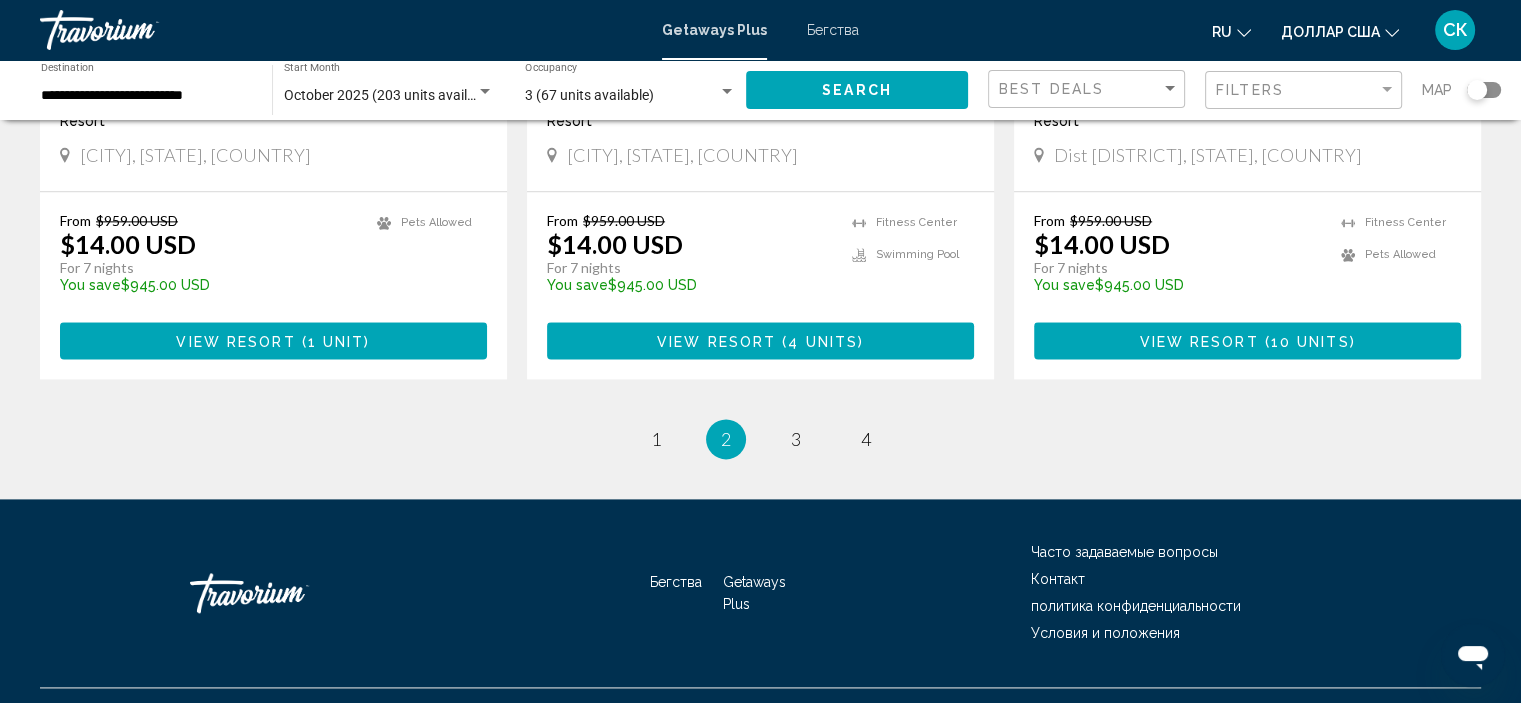 scroll, scrollTop: 2553, scrollLeft: 0, axis: vertical 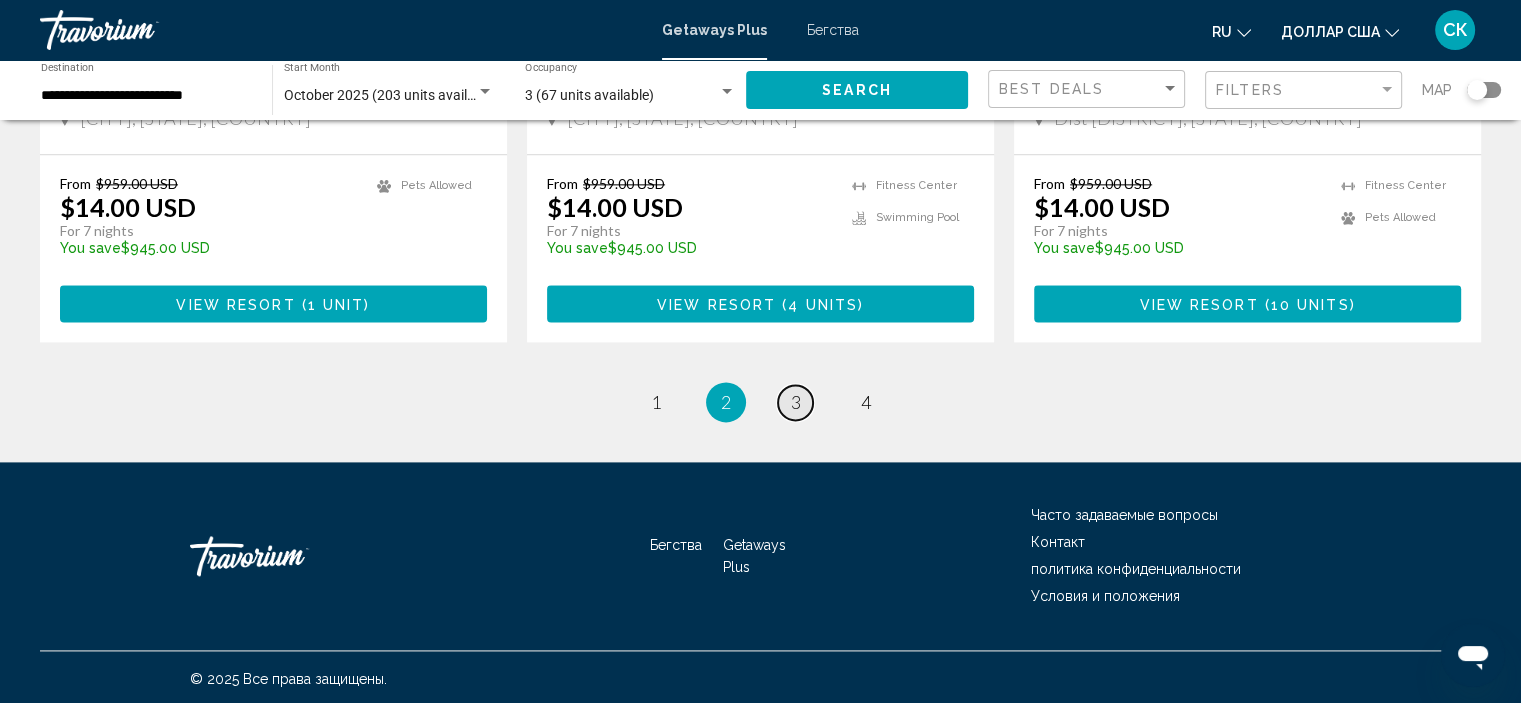 click on "page  3" at bounding box center [795, 402] 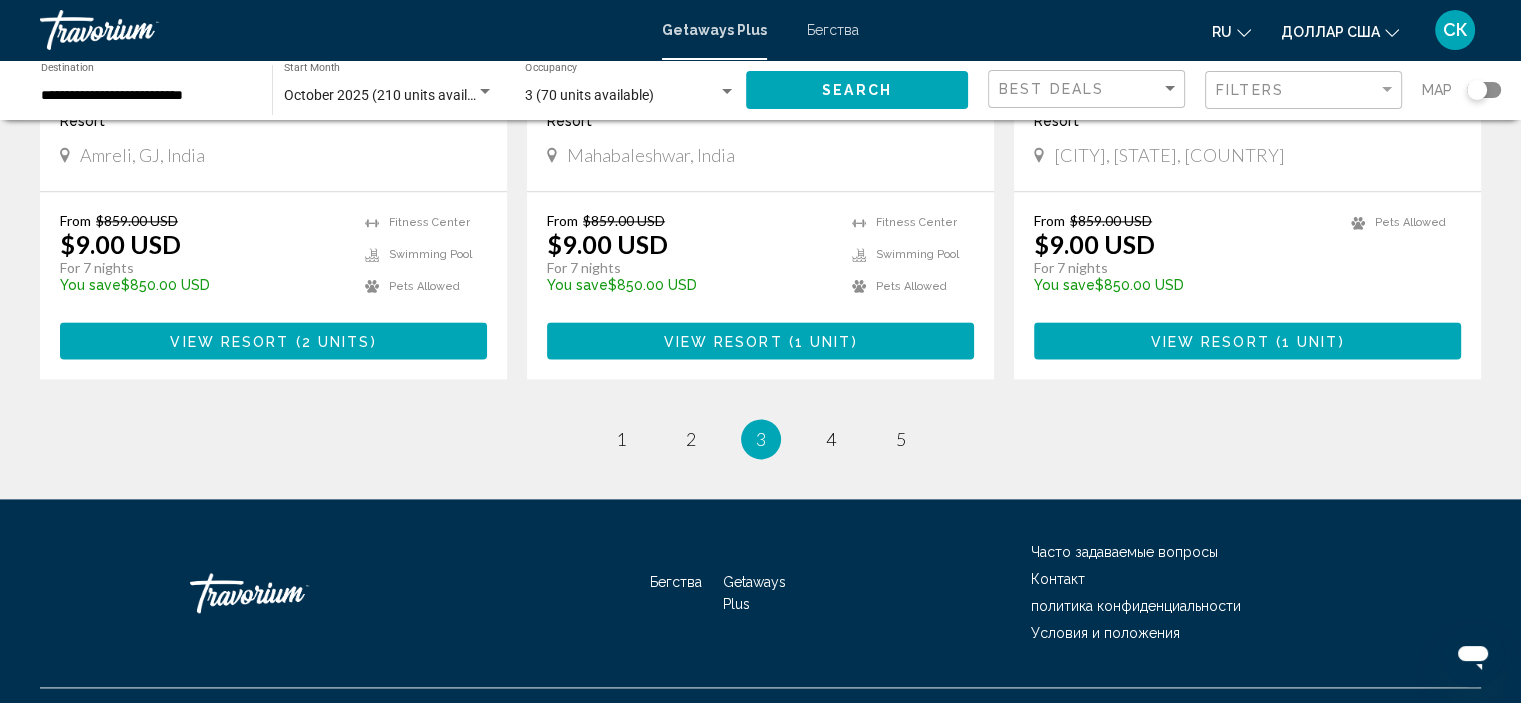 scroll, scrollTop: 2566, scrollLeft: 0, axis: vertical 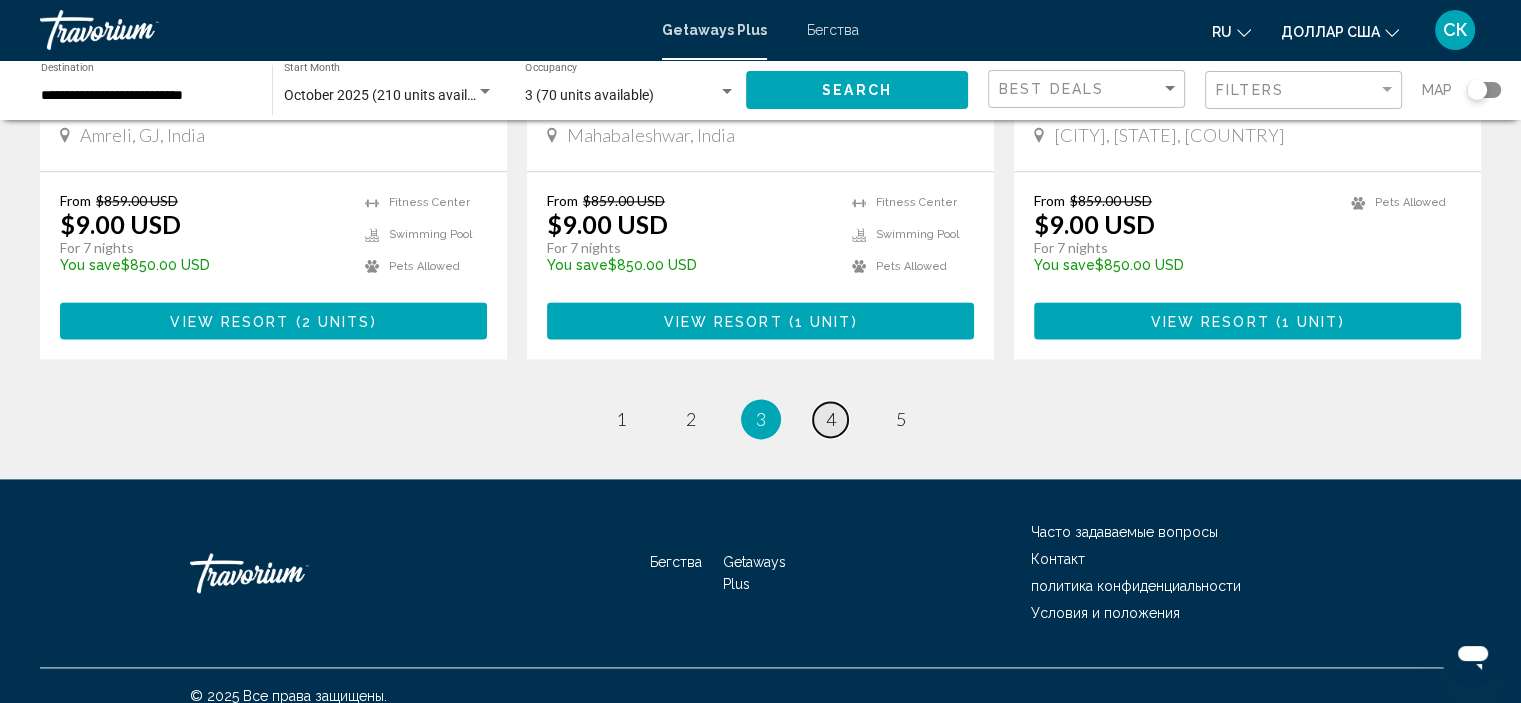 click on "page  4" at bounding box center [830, 419] 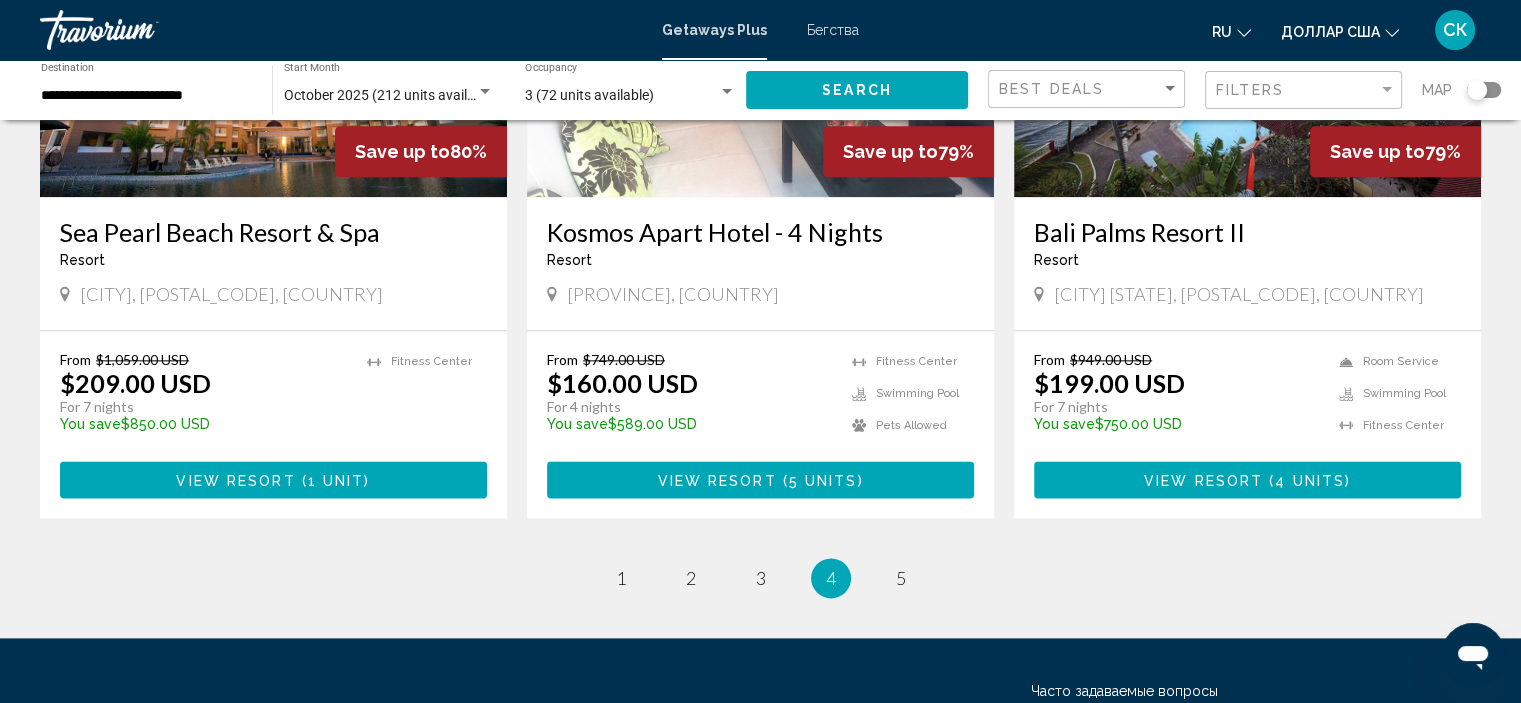 scroll, scrollTop: 2584, scrollLeft: 0, axis: vertical 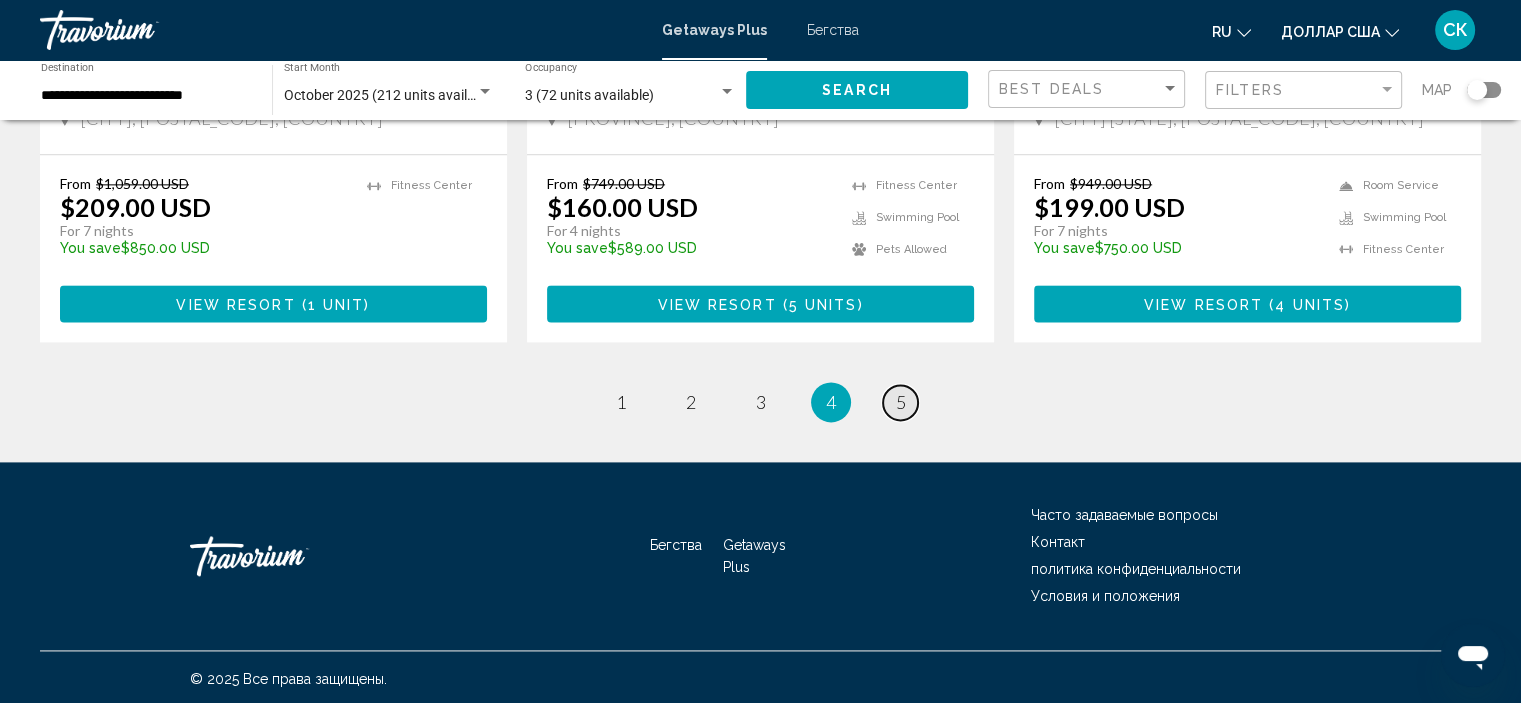 click on "page  5" at bounding box center [900, 402] 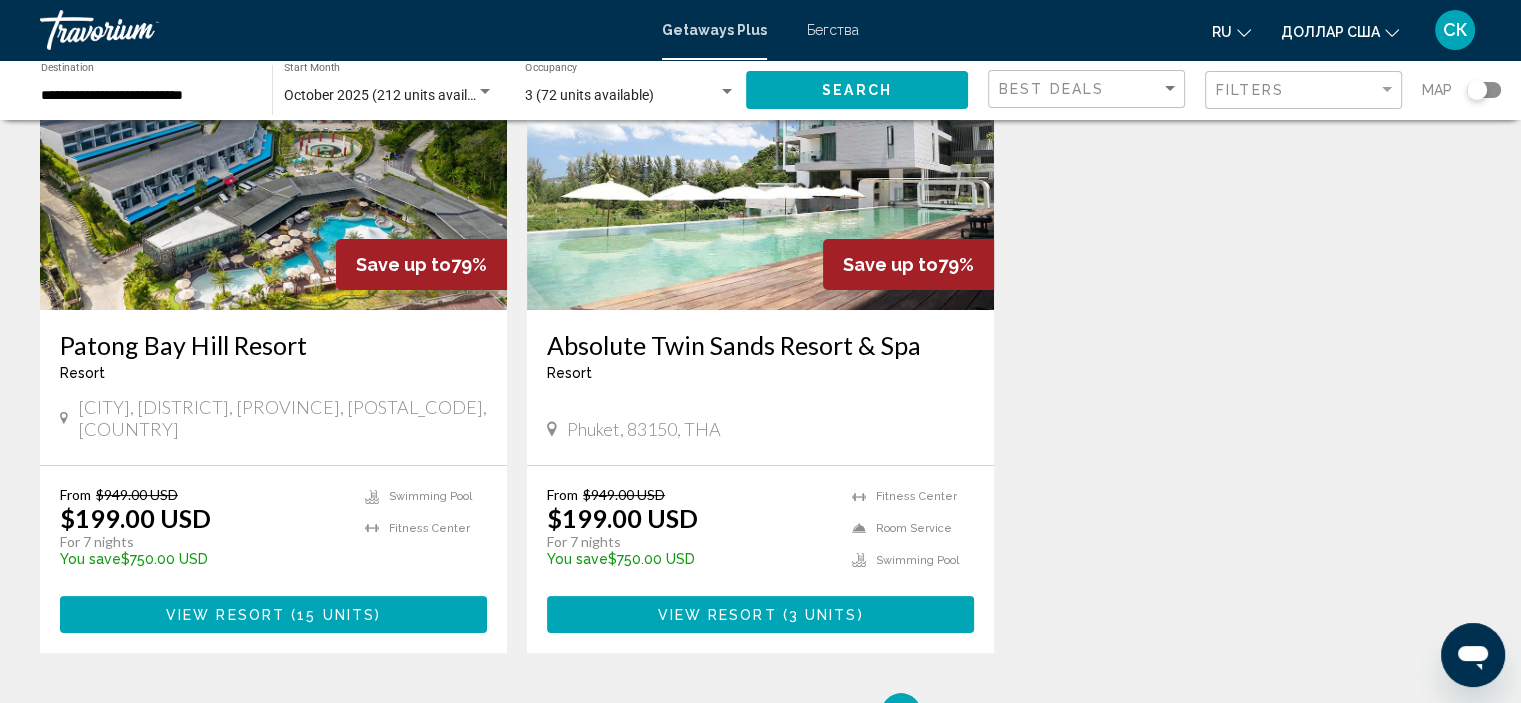 scroll, scrollTop: 219, scrollLeft: 0, axis: vertical 